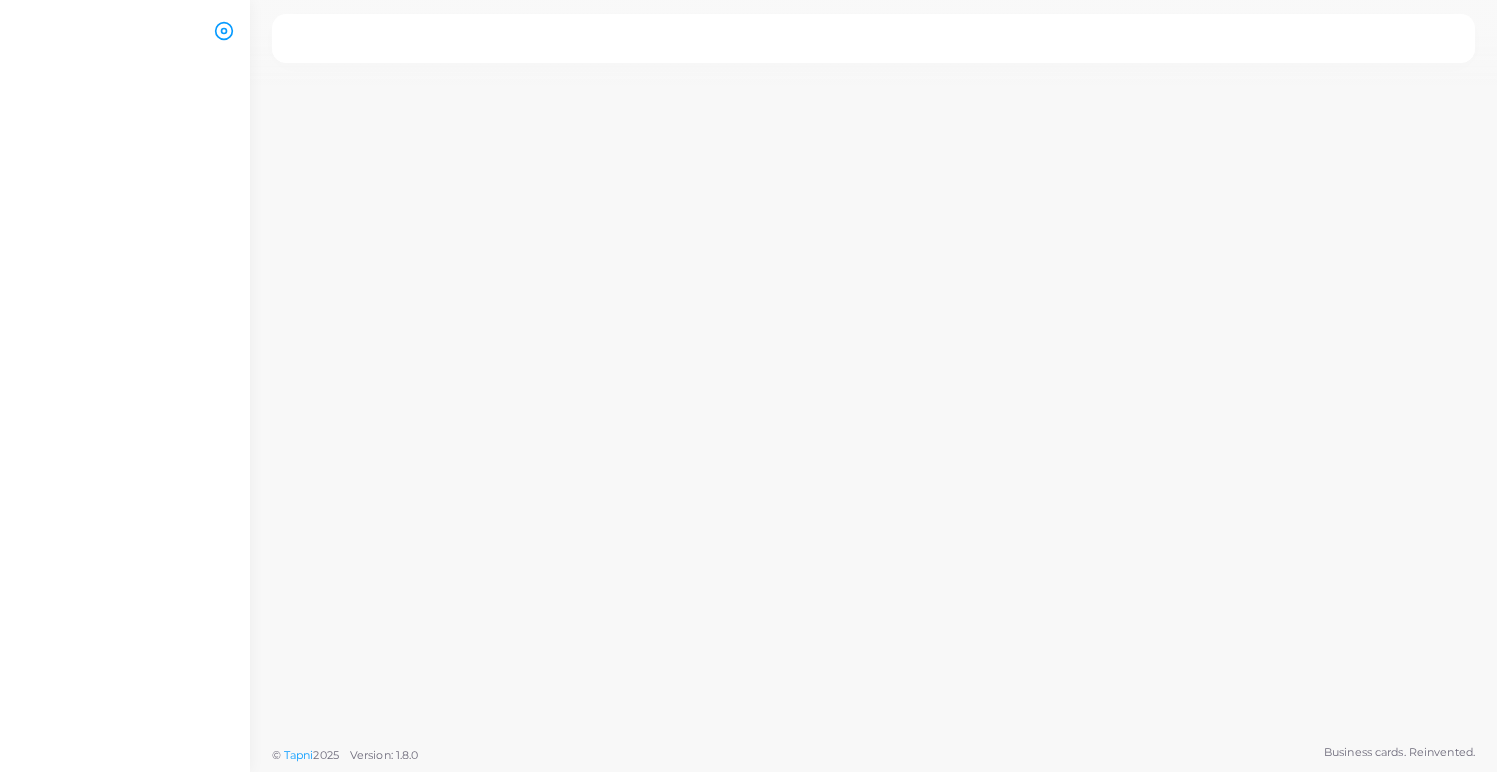 scroll, scrollTop: 0, scrollLeft: 0, axis: both 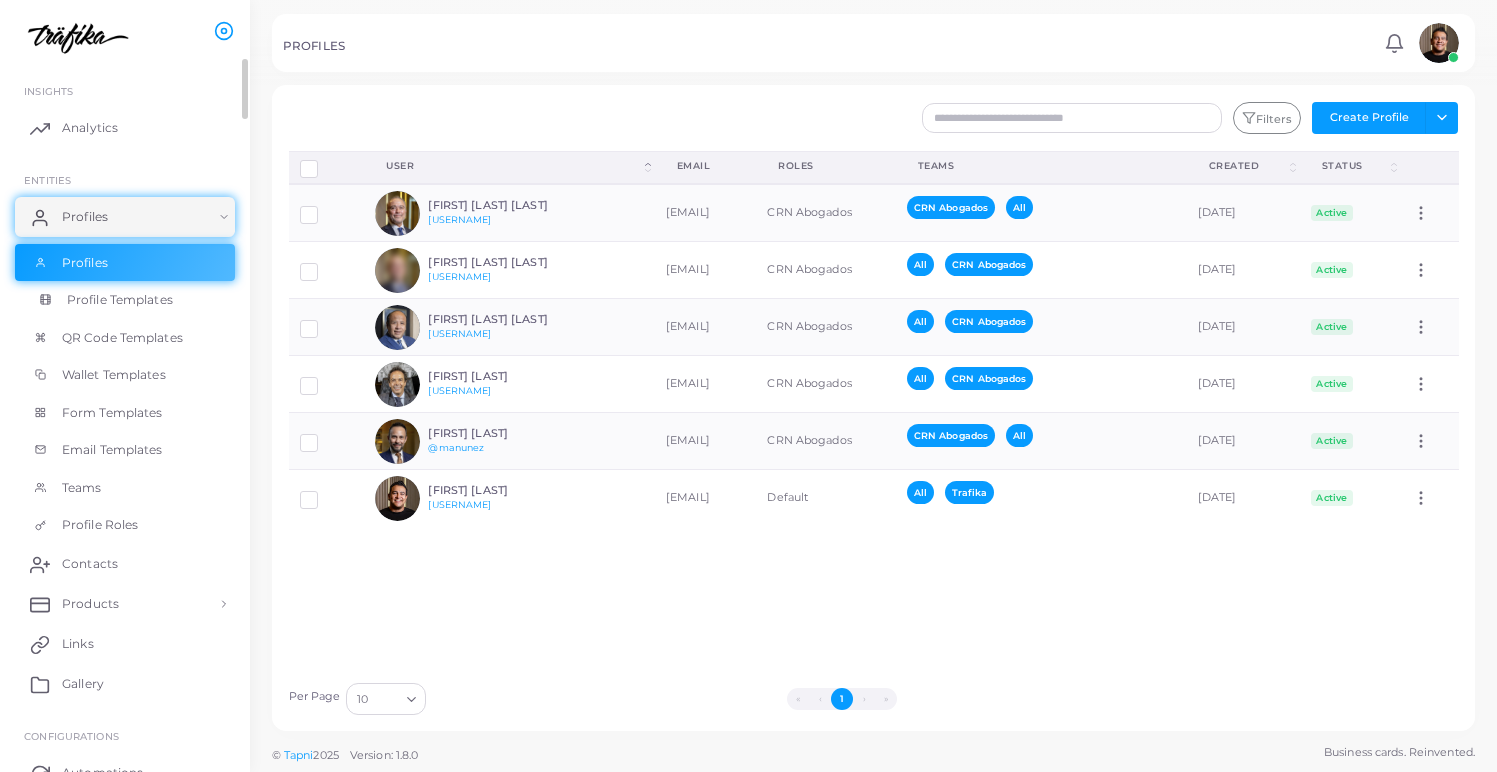 click on "Profile Templates" at bounding box center (120, 300) 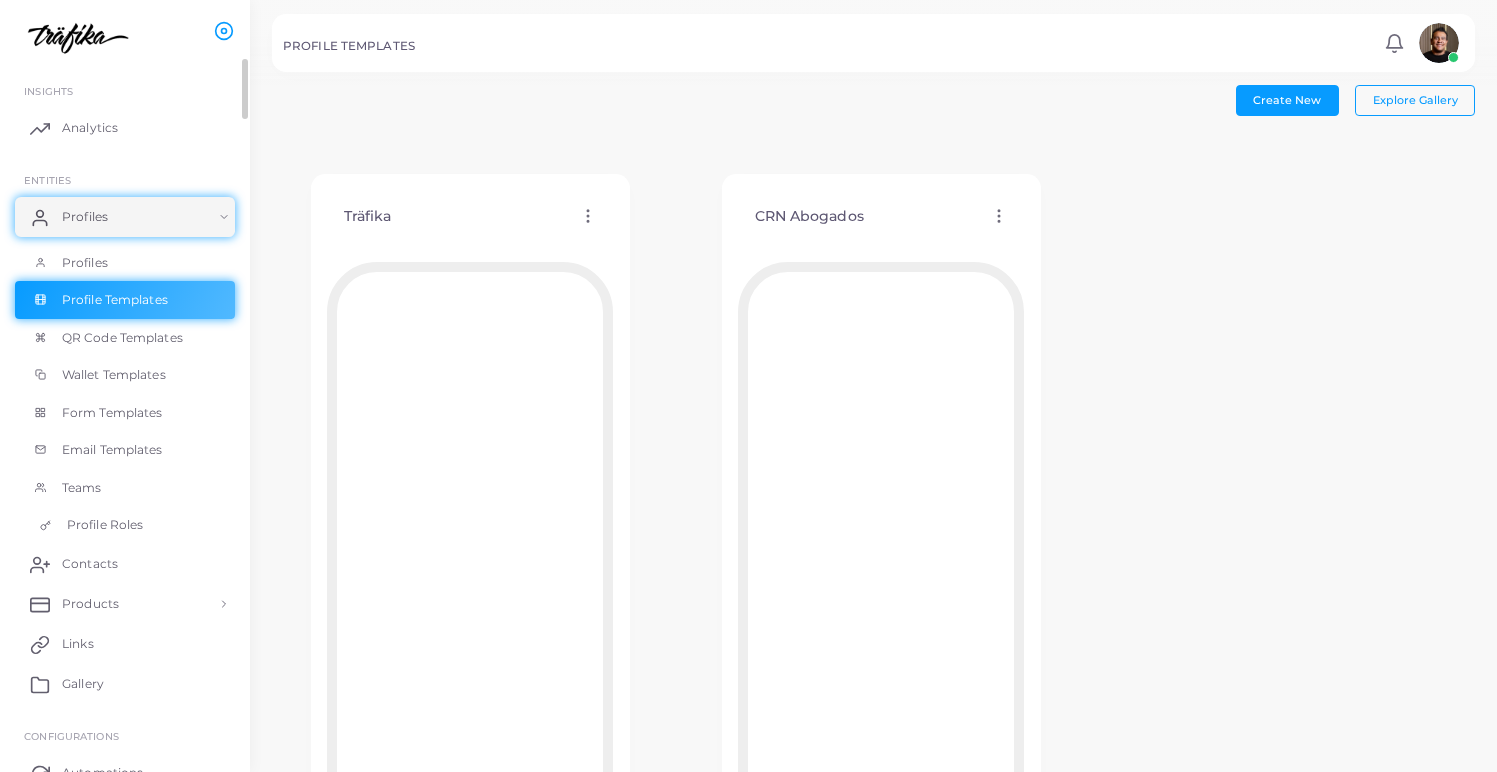 click on "Profile Roles" at bounding box center [105, 525] 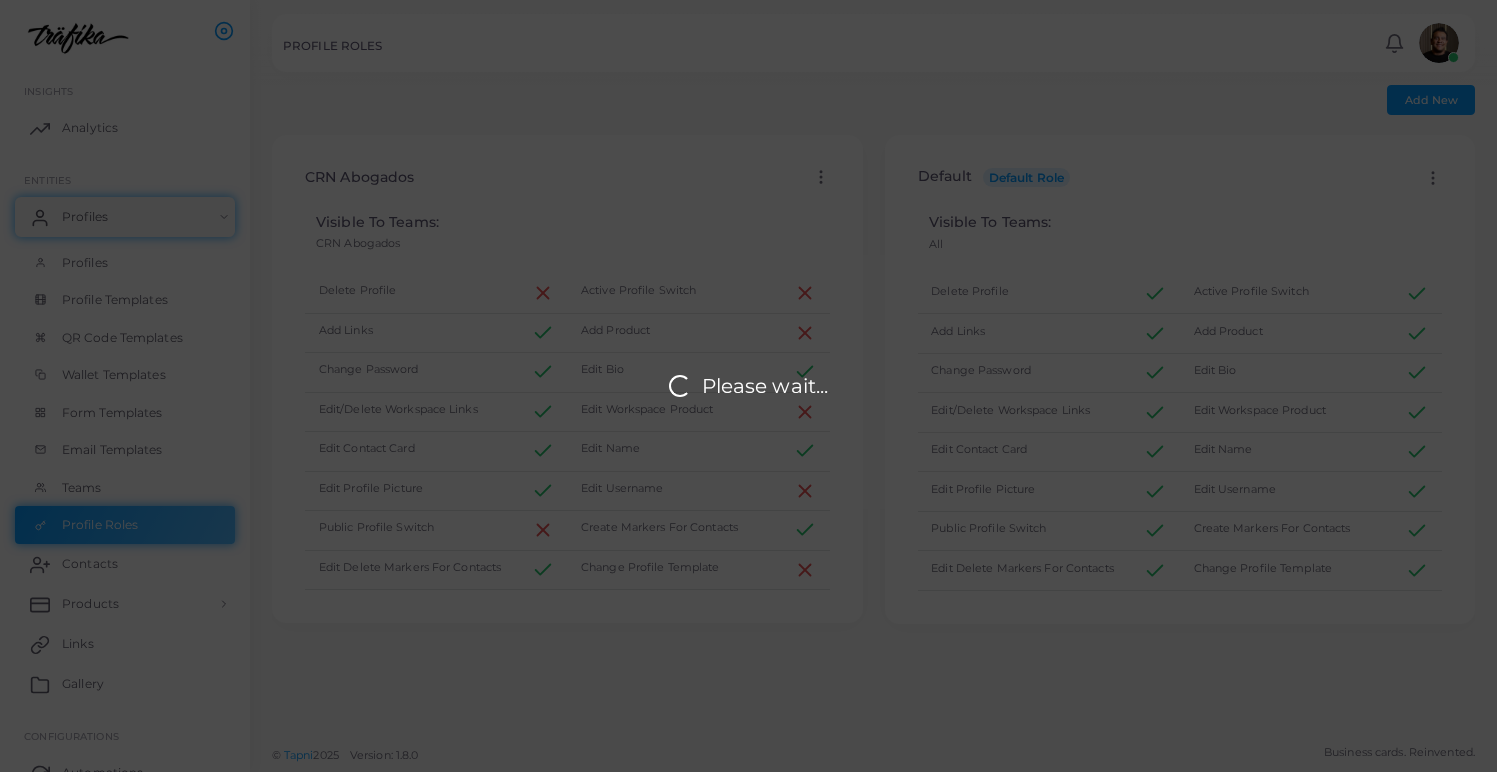 click on "Links" at bounding box center [125, 644] 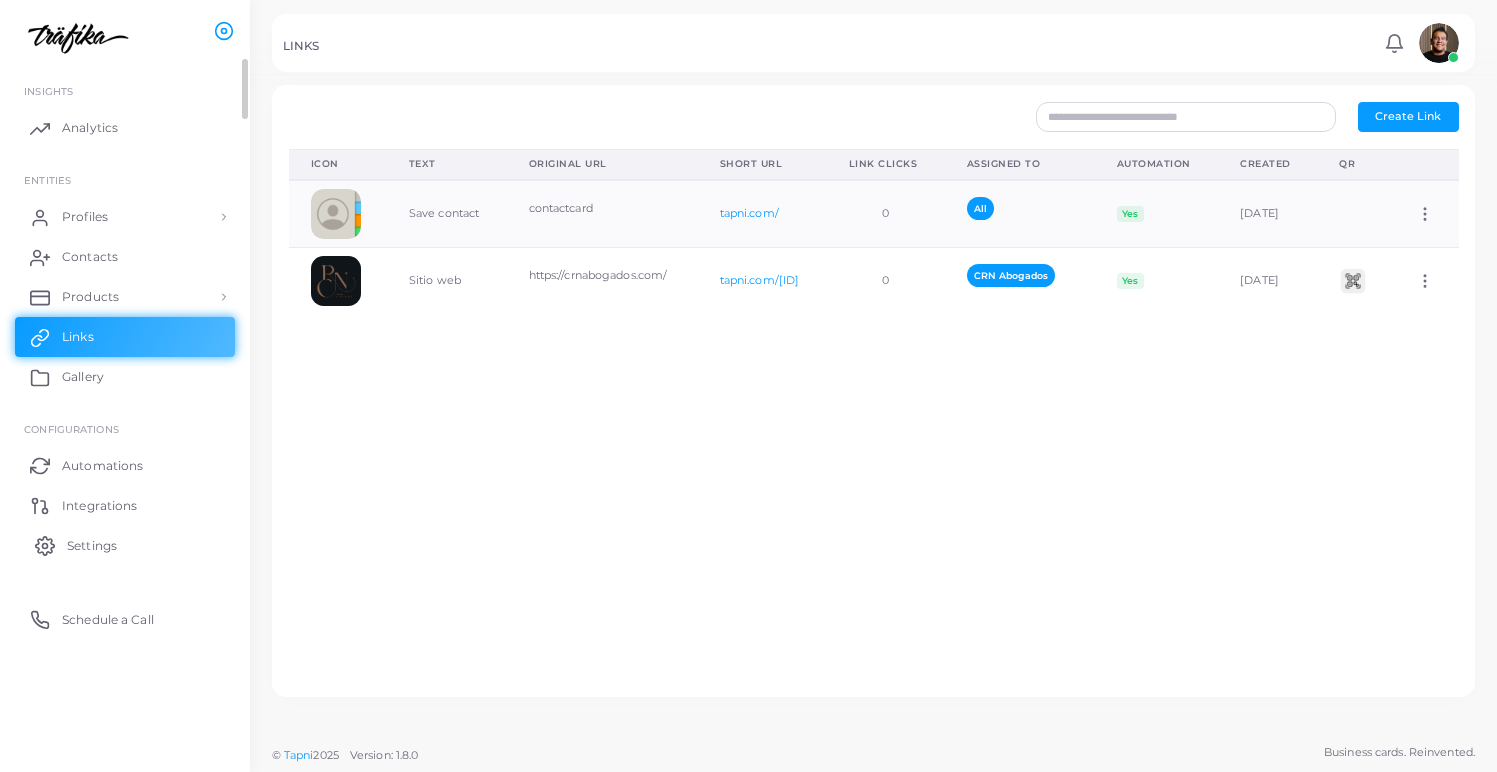 click on "Settings" at bounding box center [92, 546] 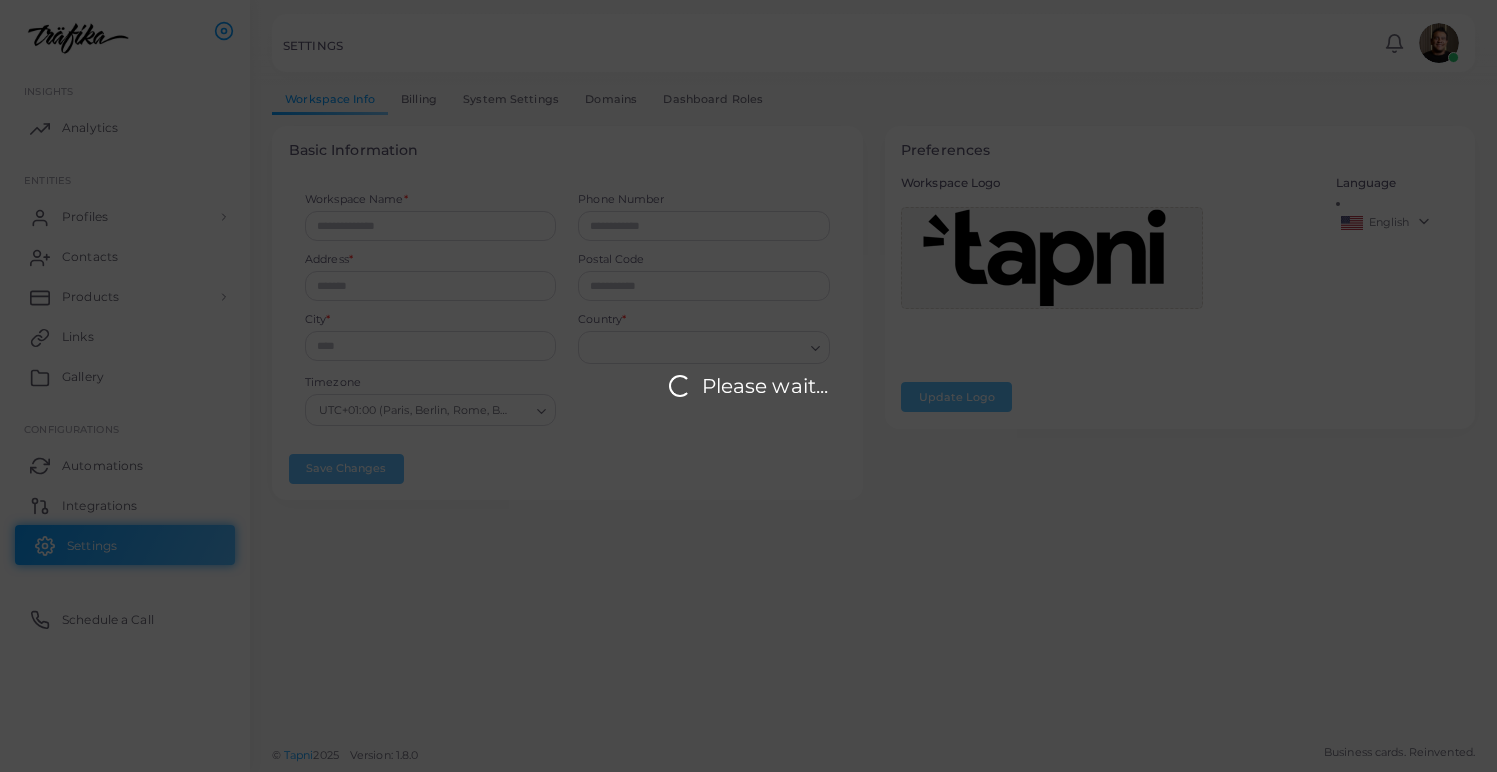 type on "*******" 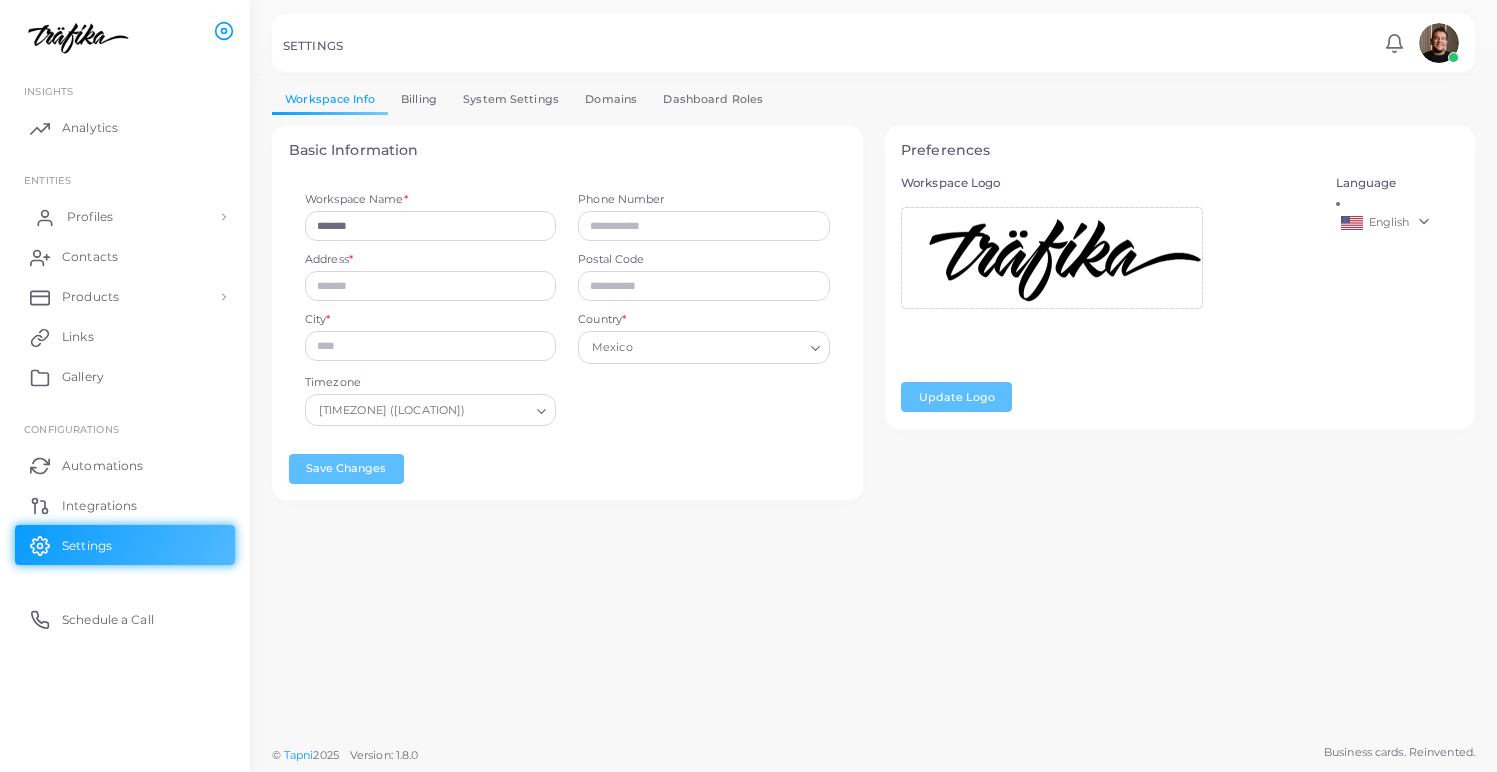 click on "Profiles" at bounding box center [125, 217] 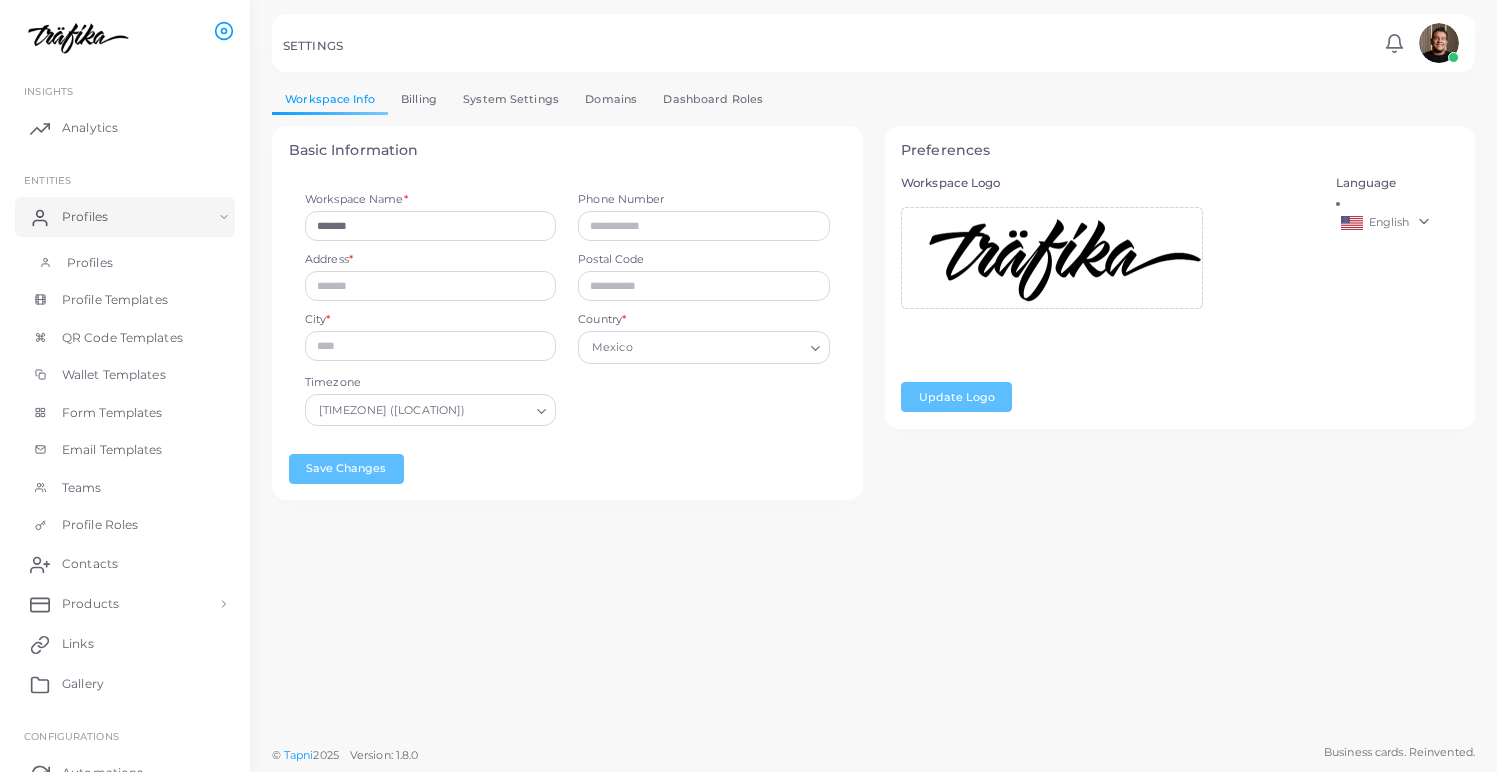 click on "Profiles" at bounding box center [90, 263] 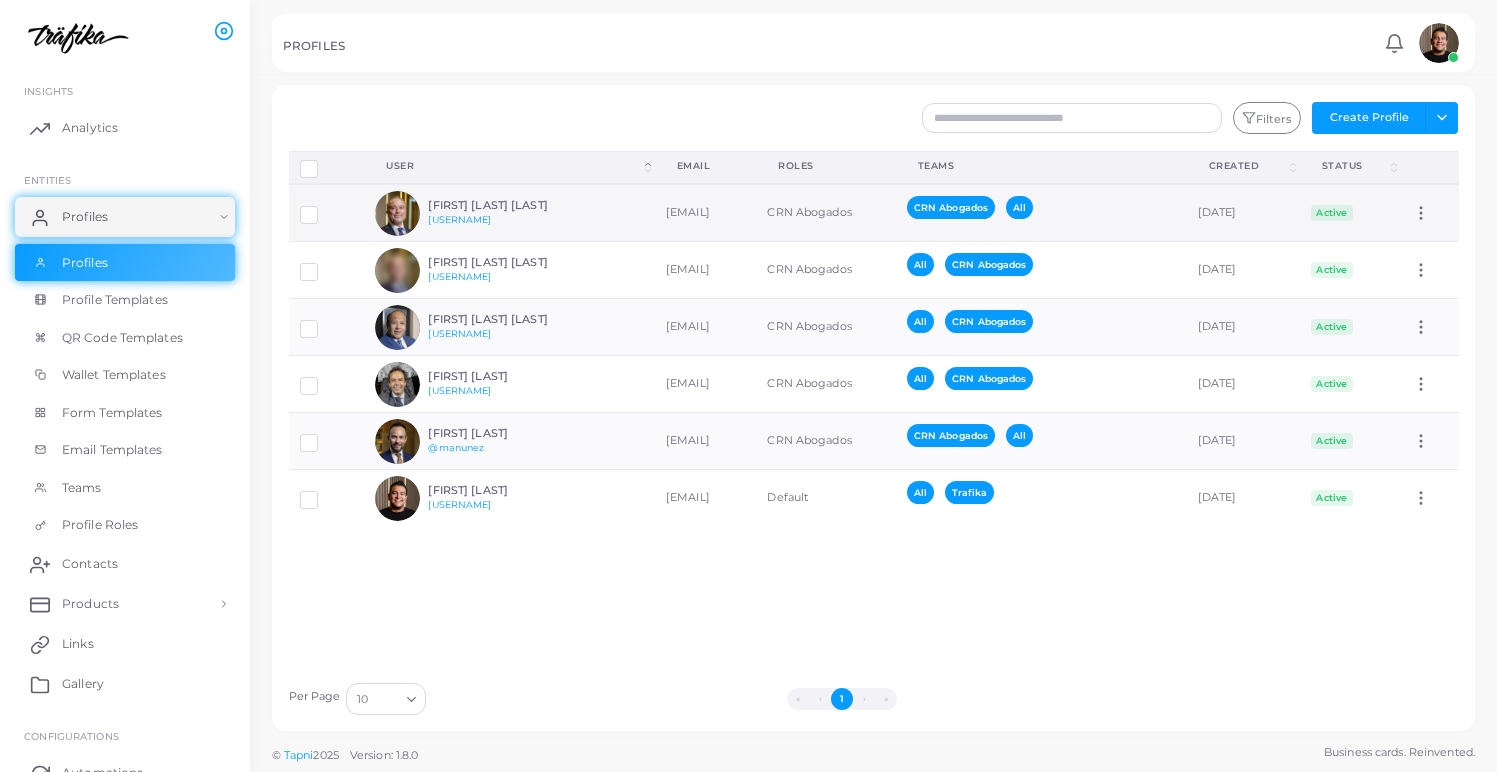 click on "[FIRST]  [LAST] [LAST]" at bounding box center (501, 205) 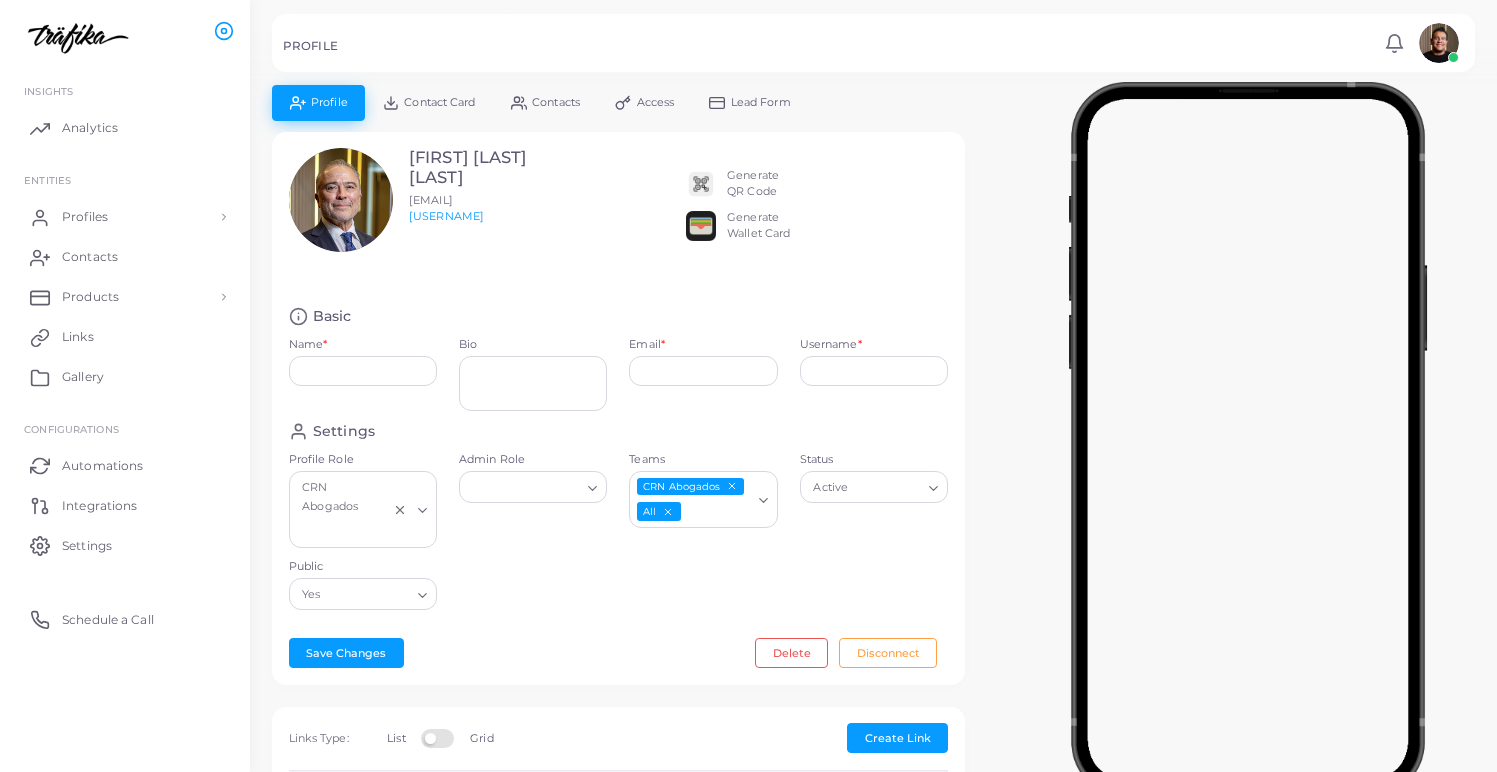 type on "**********" 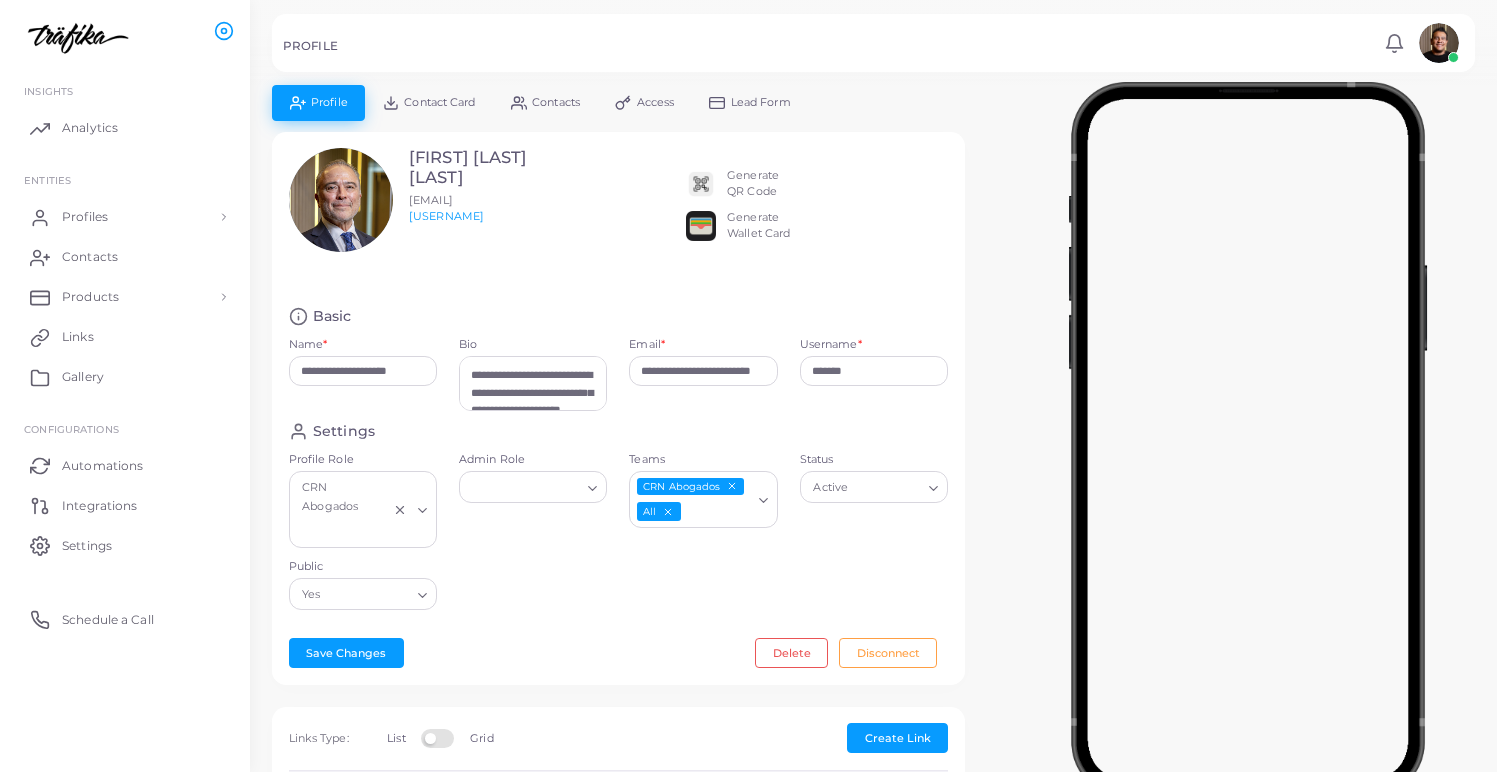 click on "Lead Form" at bounding box center (761, 102) 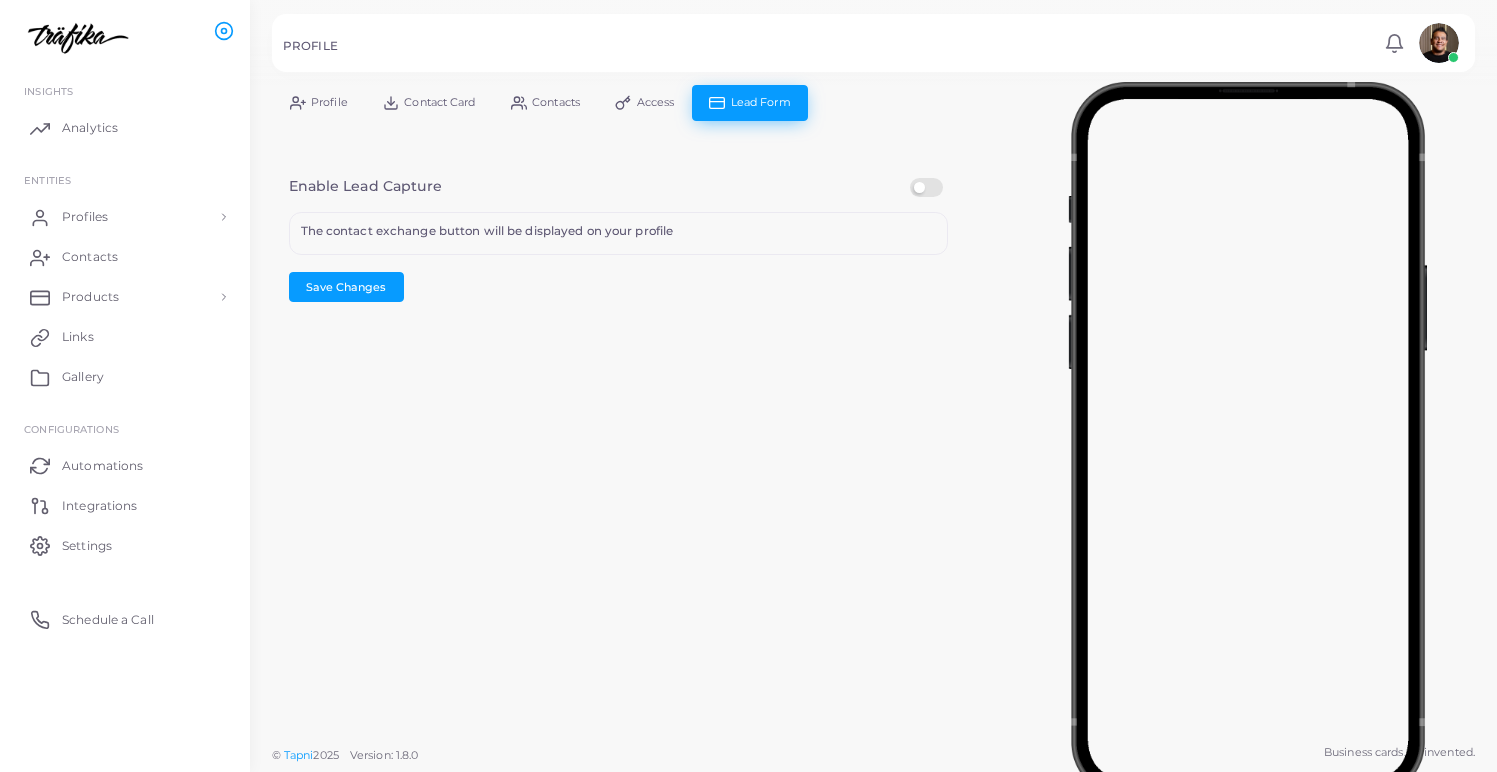 click 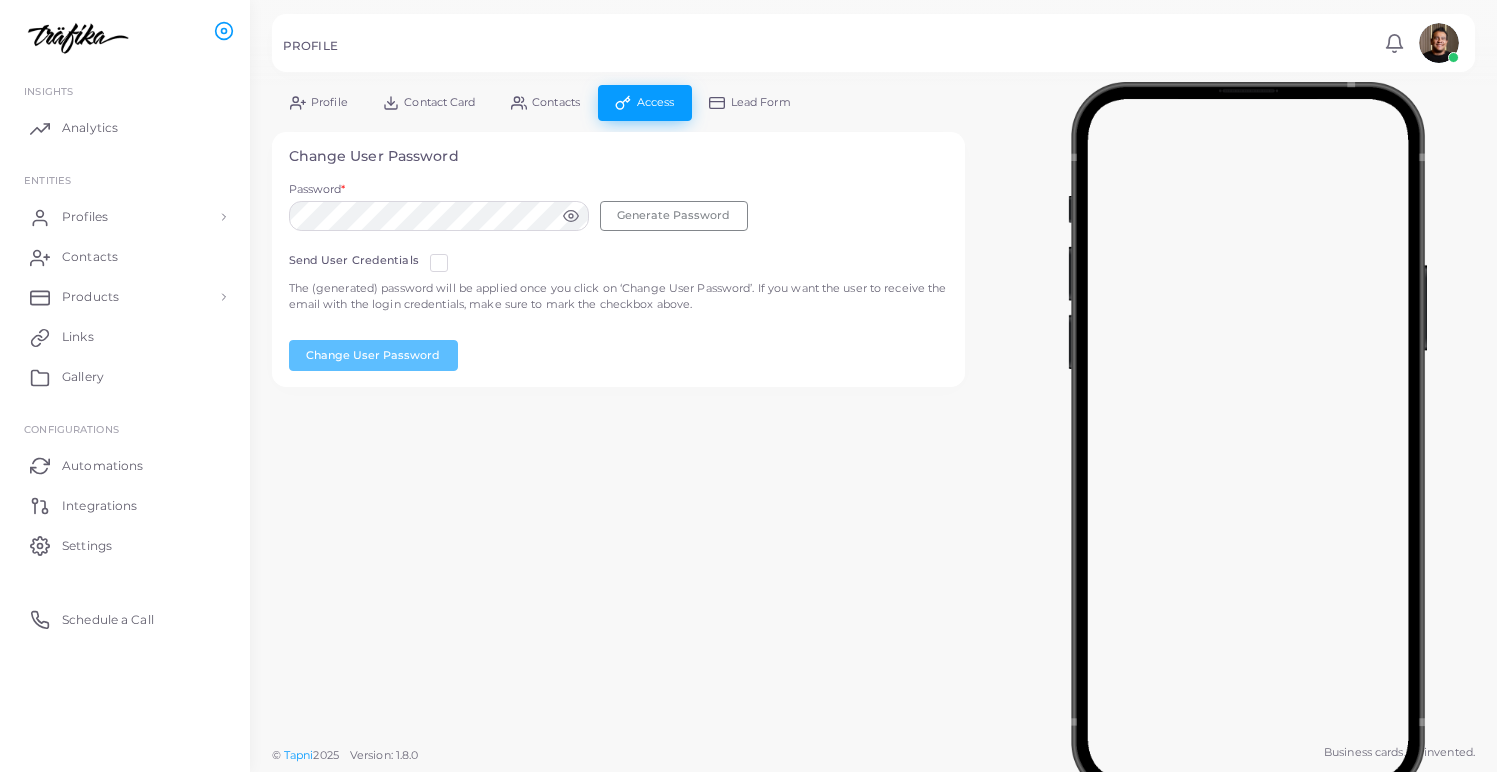 click 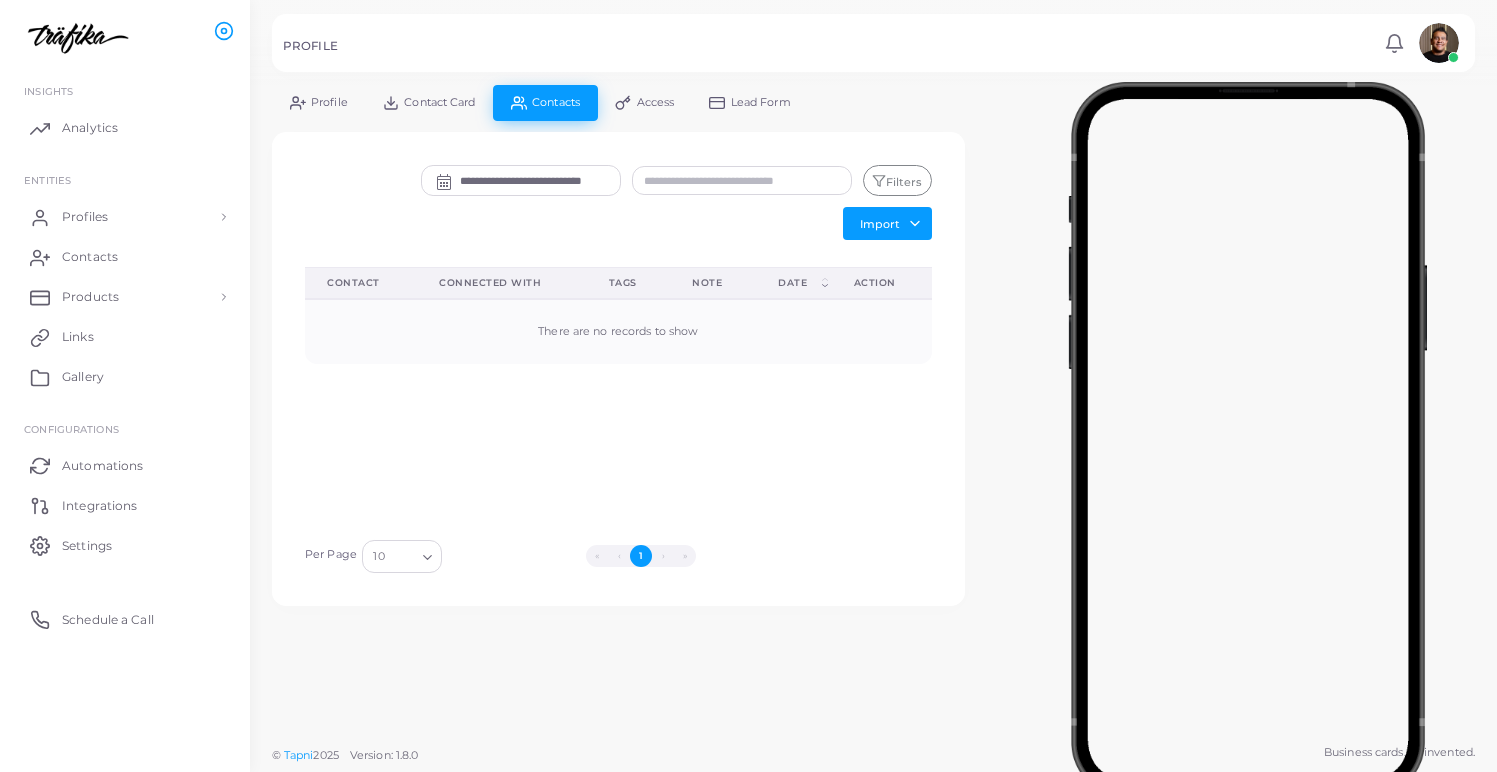click on "Contact Card" at bounding box center [439, 102] 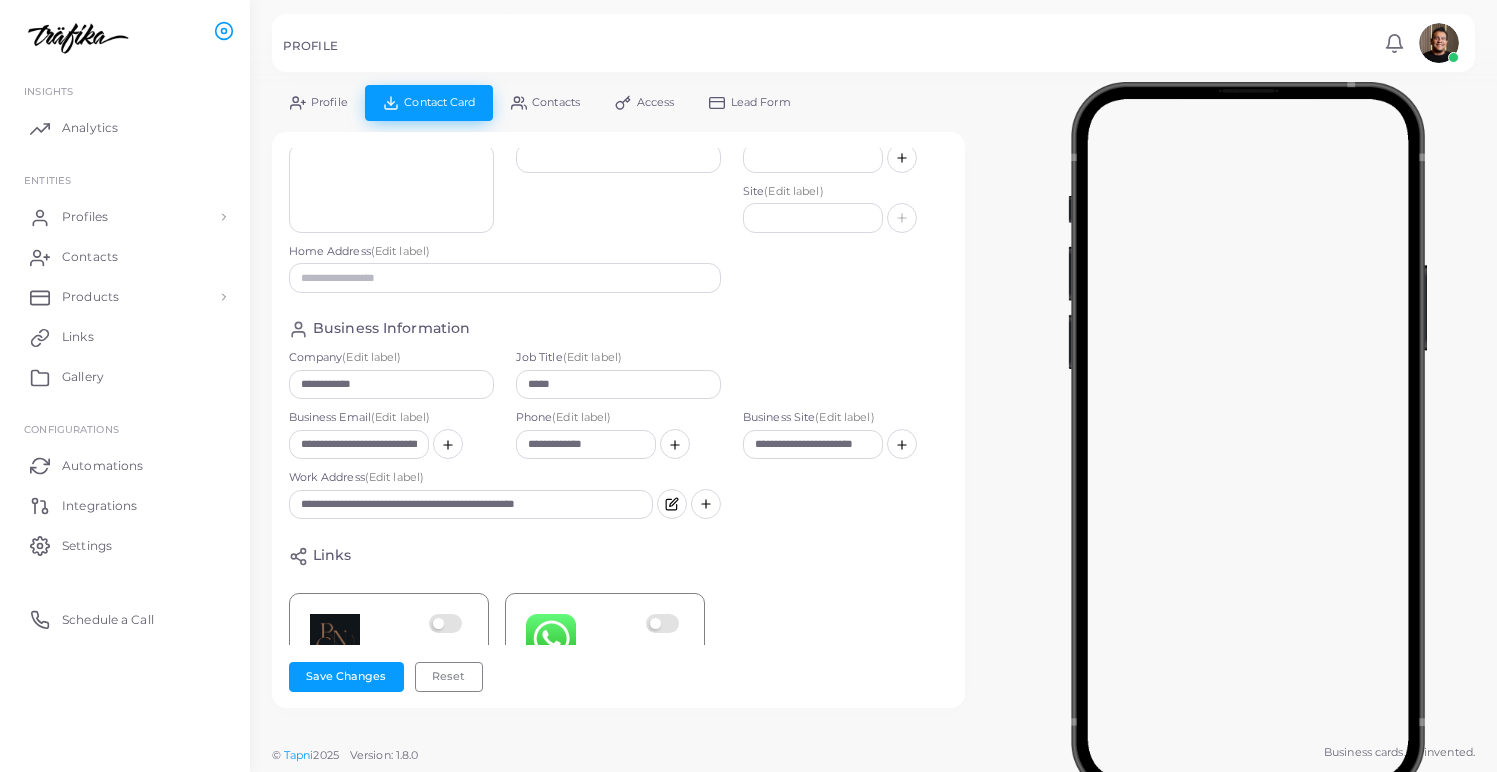 scroll, scrollTop: 0, scrollLeft: 0, axis: both 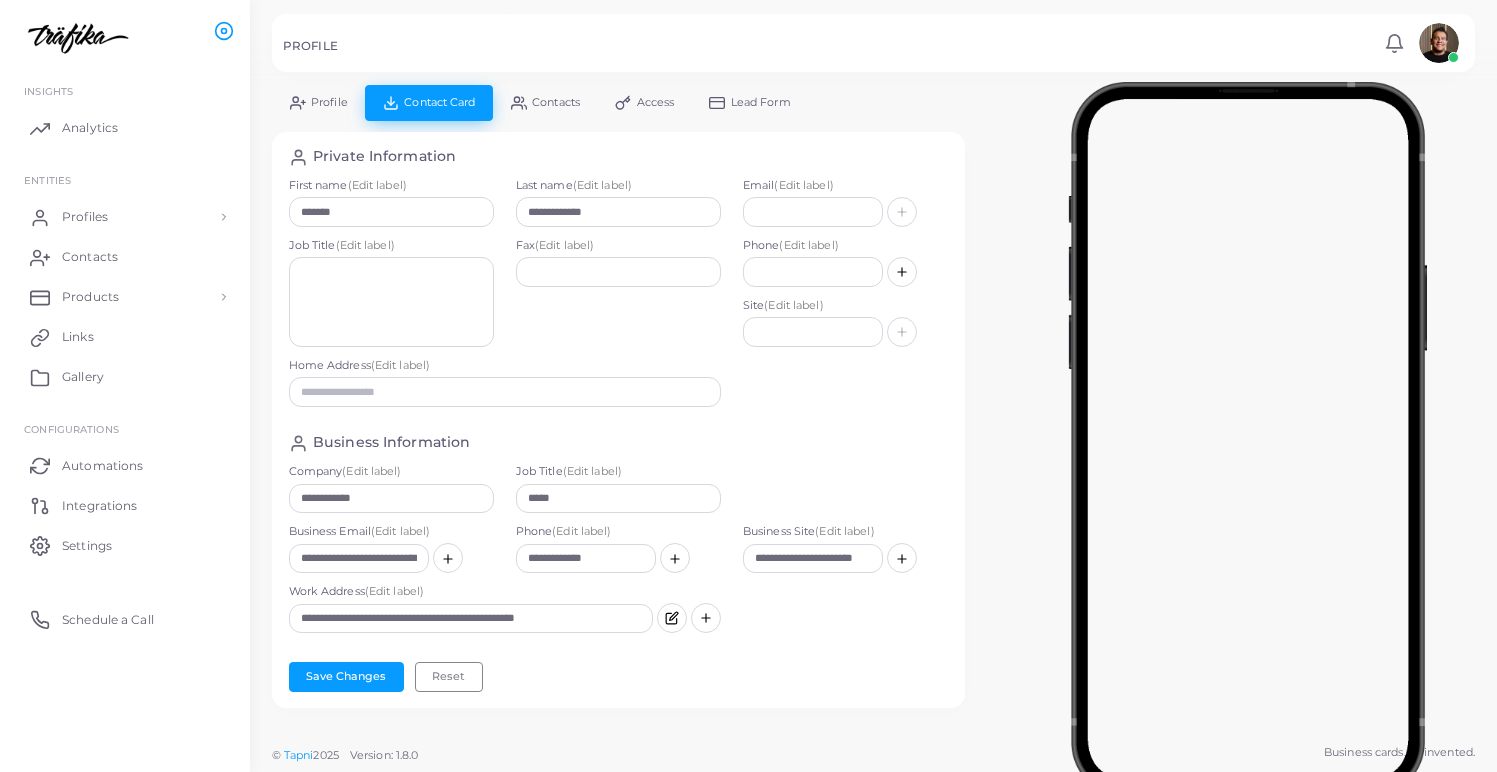 click on "Profile" at bounding box center [329, 102] 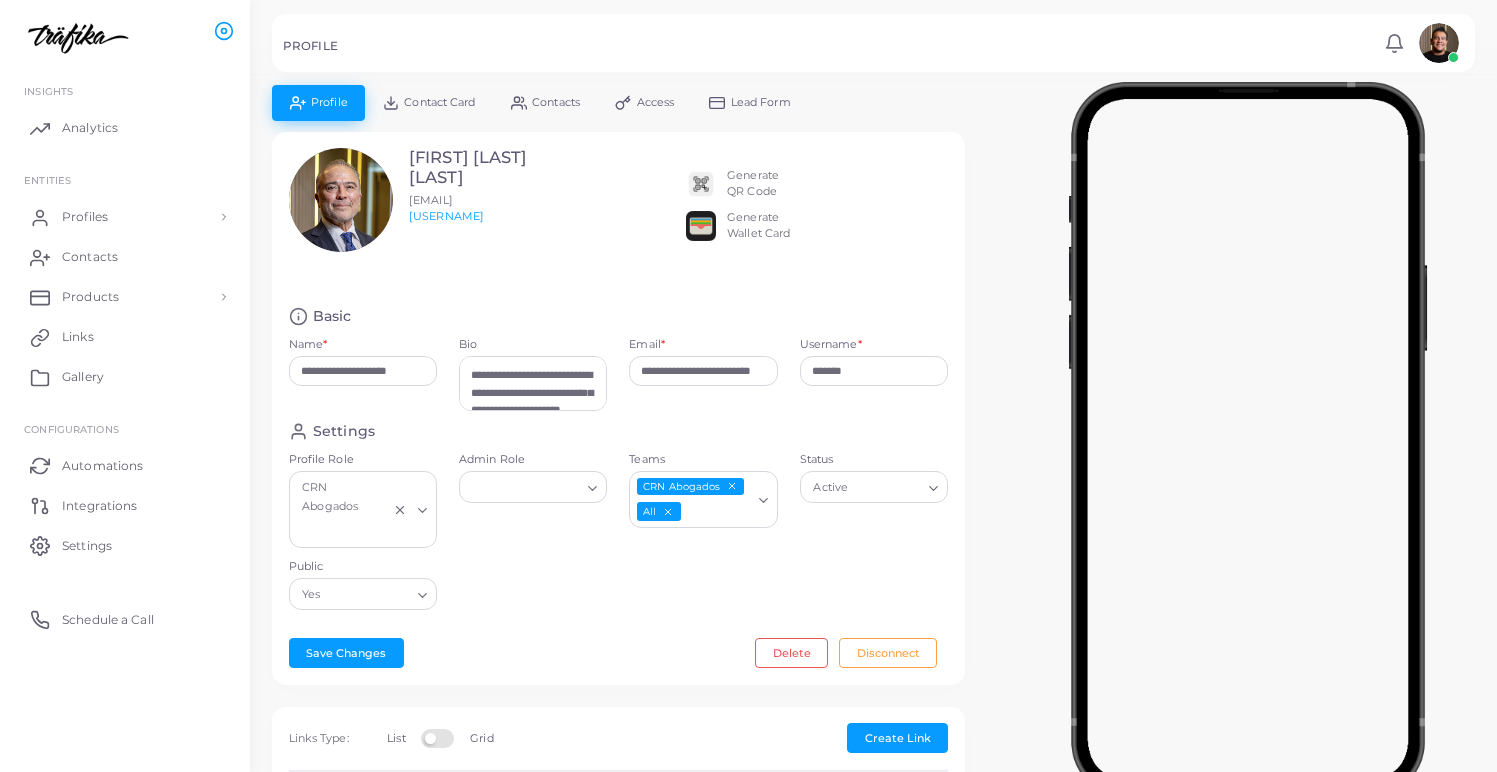 click on "Generate  QR Code   Generate  Wallet Card" at bounding box center [817, 200] 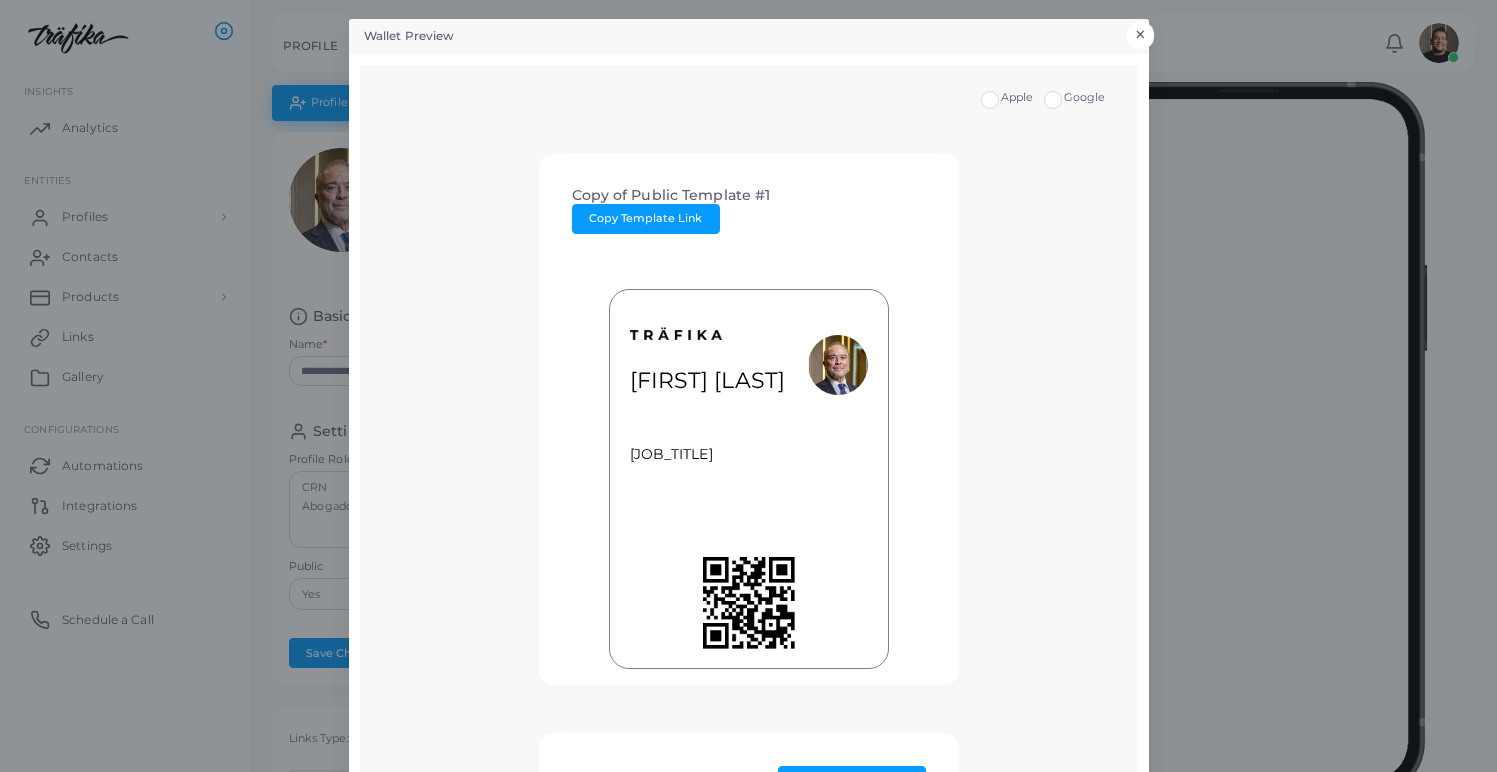 click on "×" at bounding box center (1140, 35) 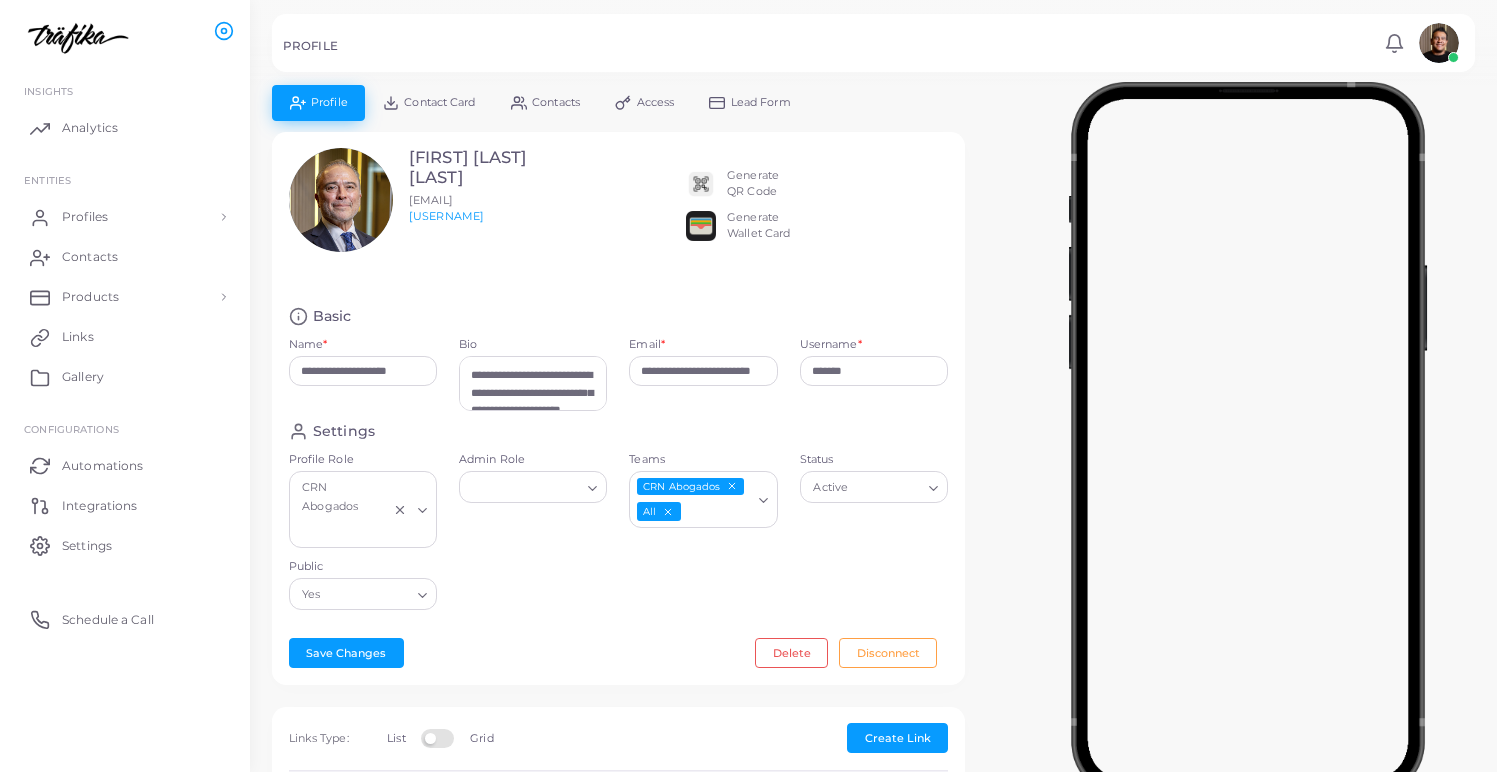 click on "Generate  QR Code" at bounding box center (753, 184) 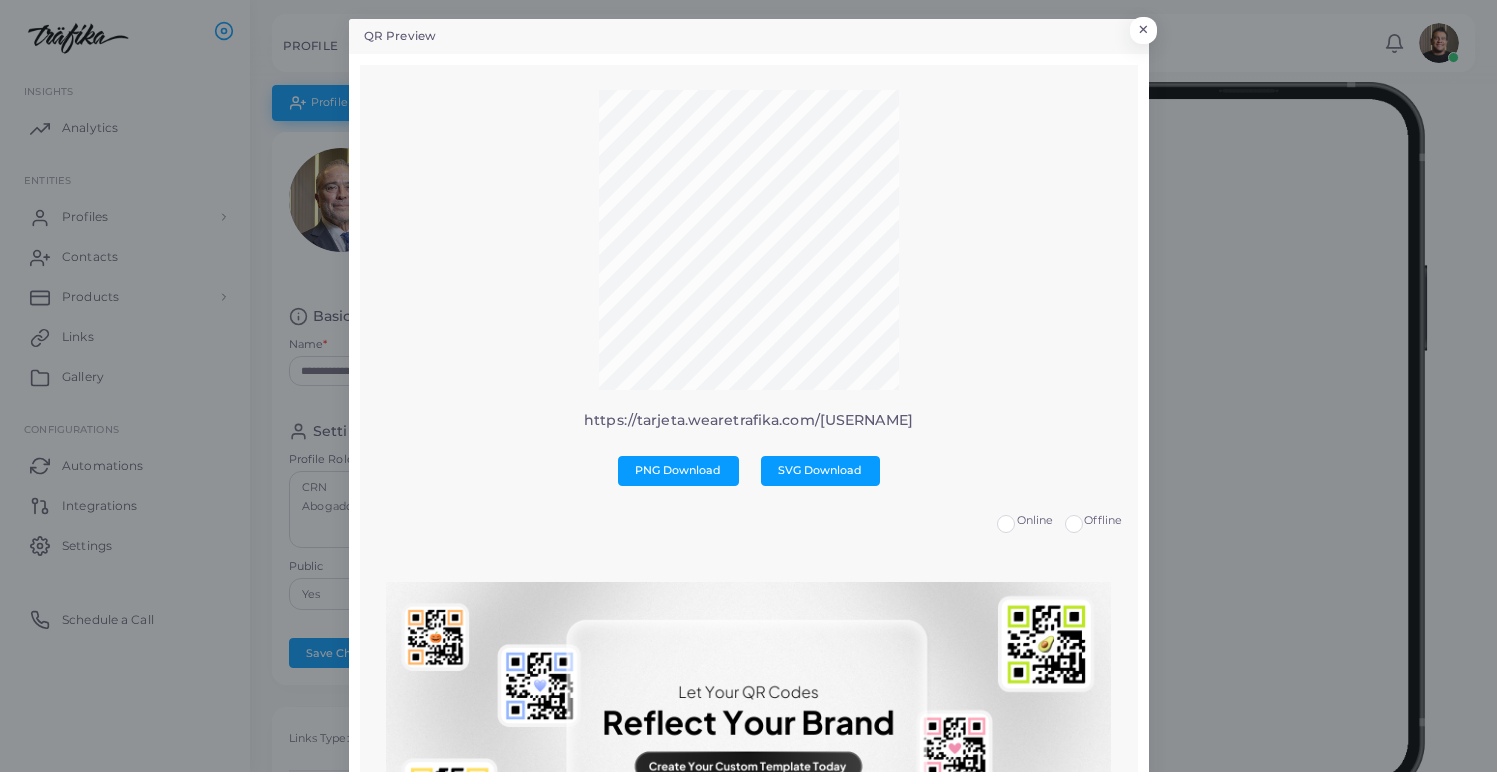 click on "Offline" at bounding box center [1103, 521] 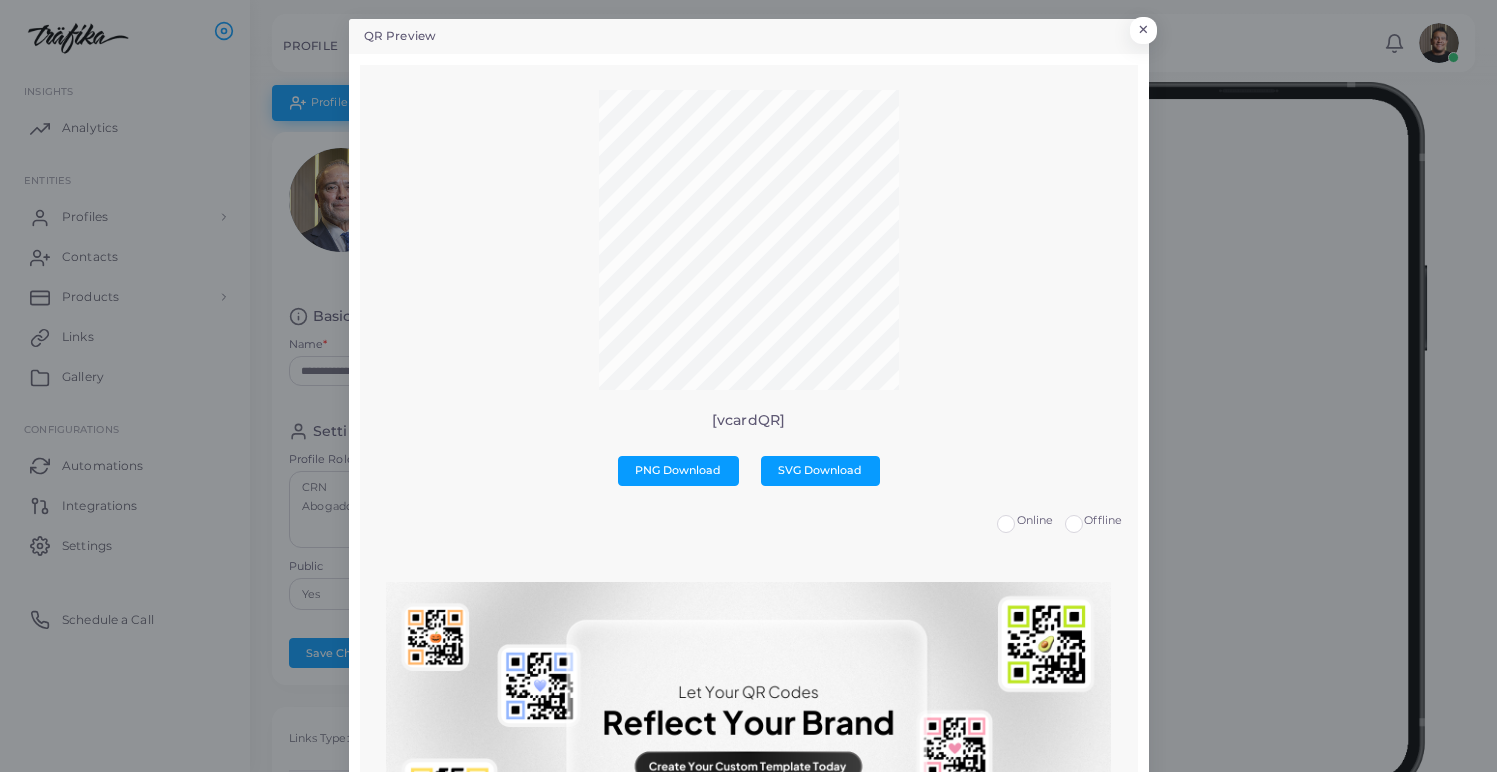 click on "Online" at bounding box center [1035, 520] 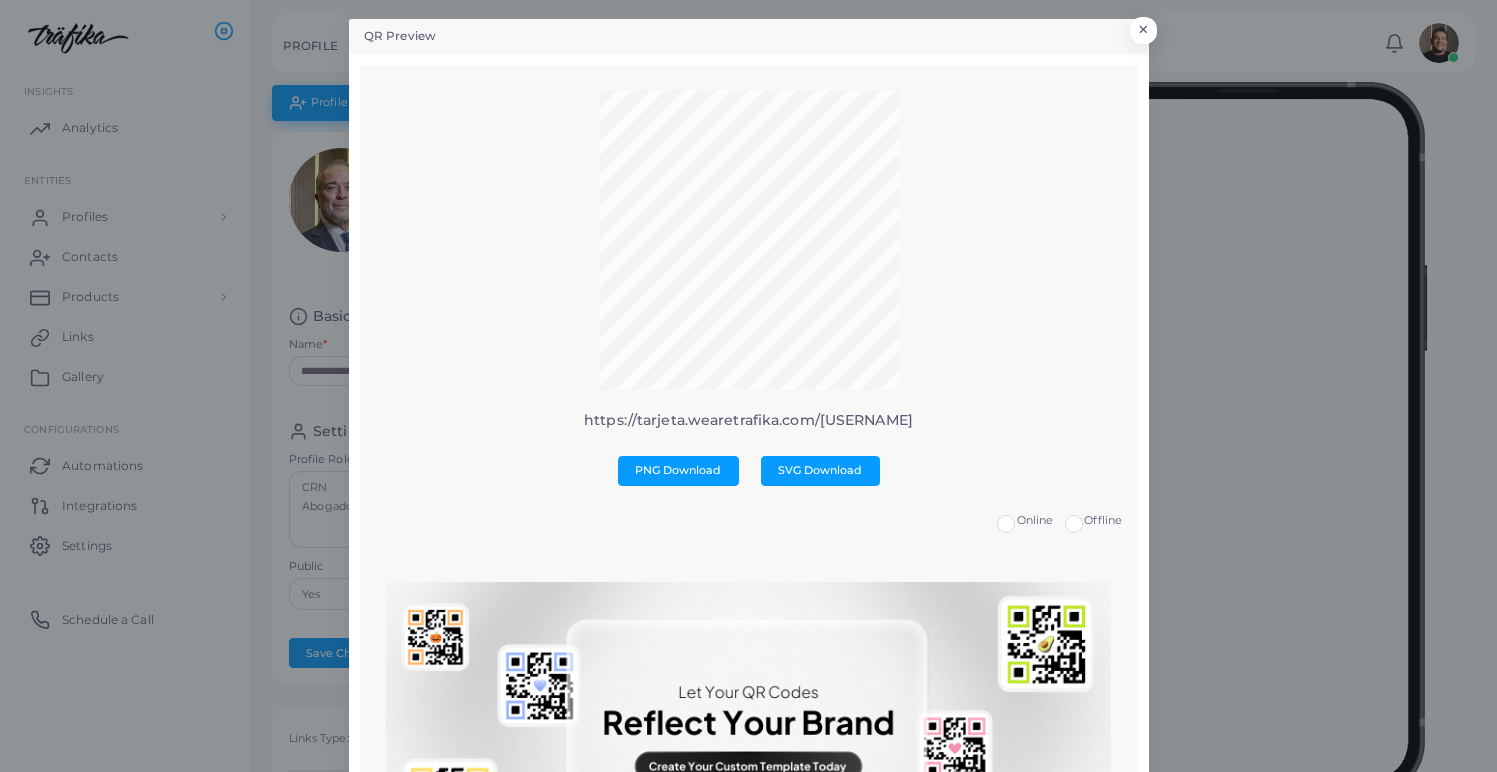 click on "QR Preview × https://tarjeta.wearetrafika.com/[USERNAME] PNG Download SVG Download Online Offline No qr templates available" at bounding box center [748, 386] 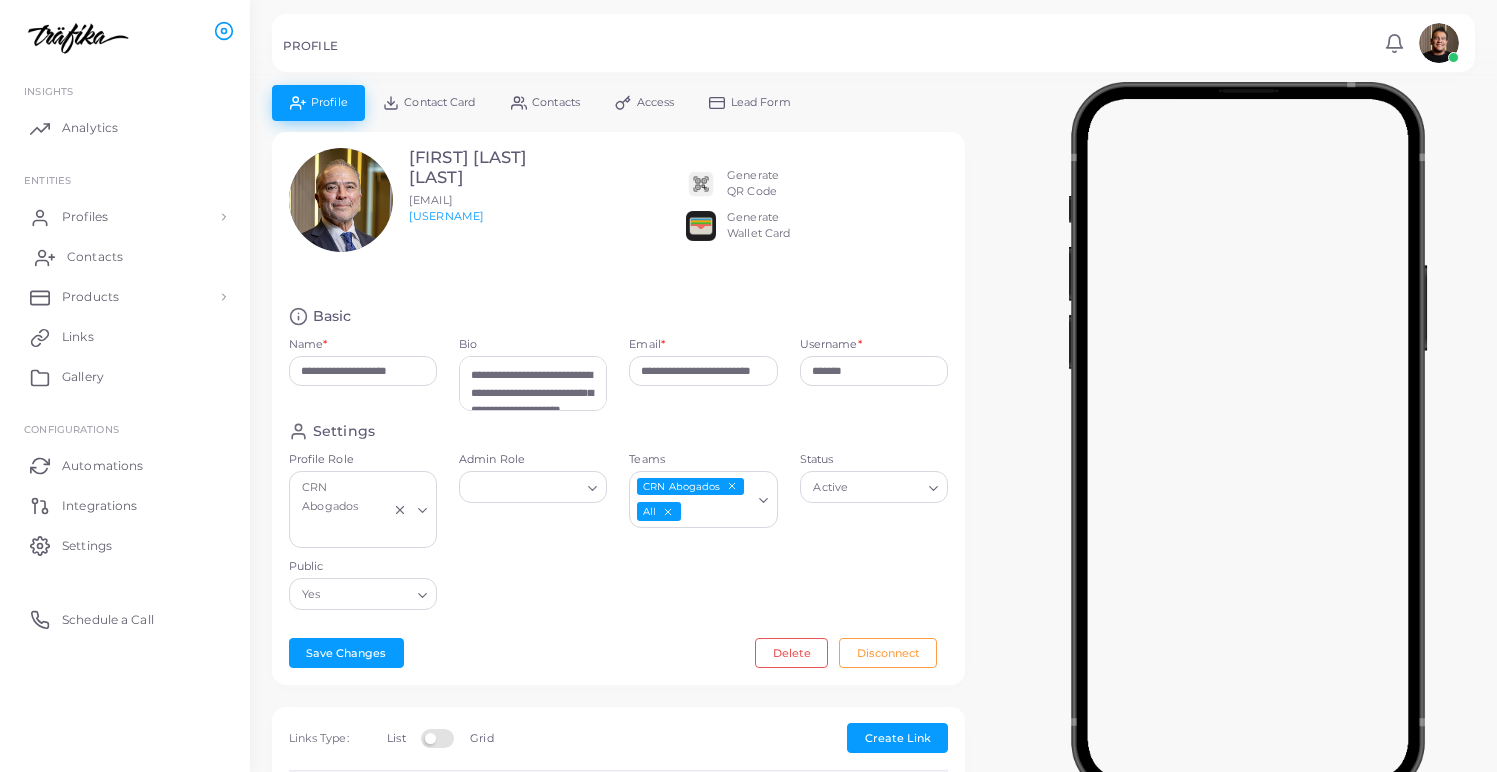 click on "Contacts" at bounding box center (95, 257) 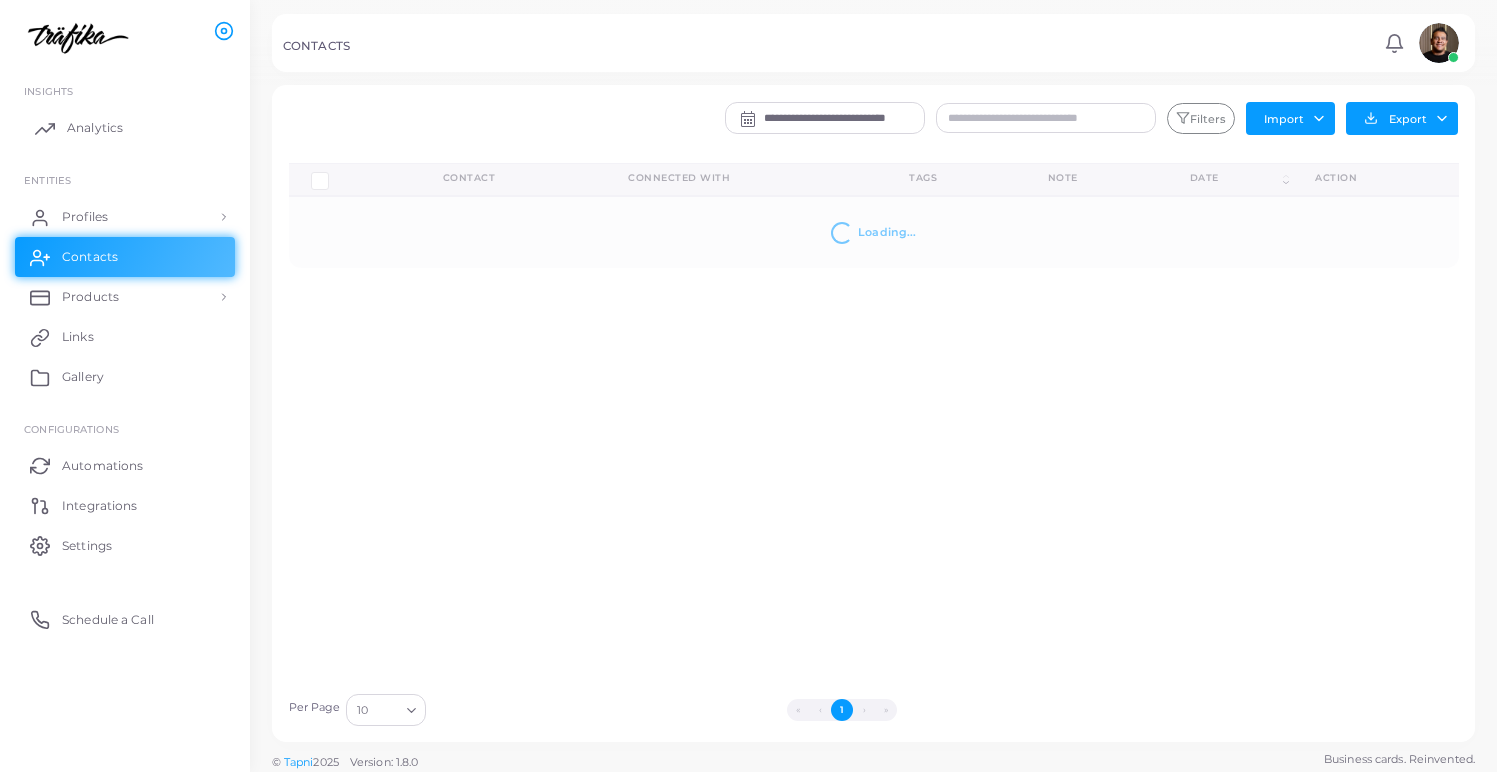 click on "Analytics" at bounding box center (125, 128) 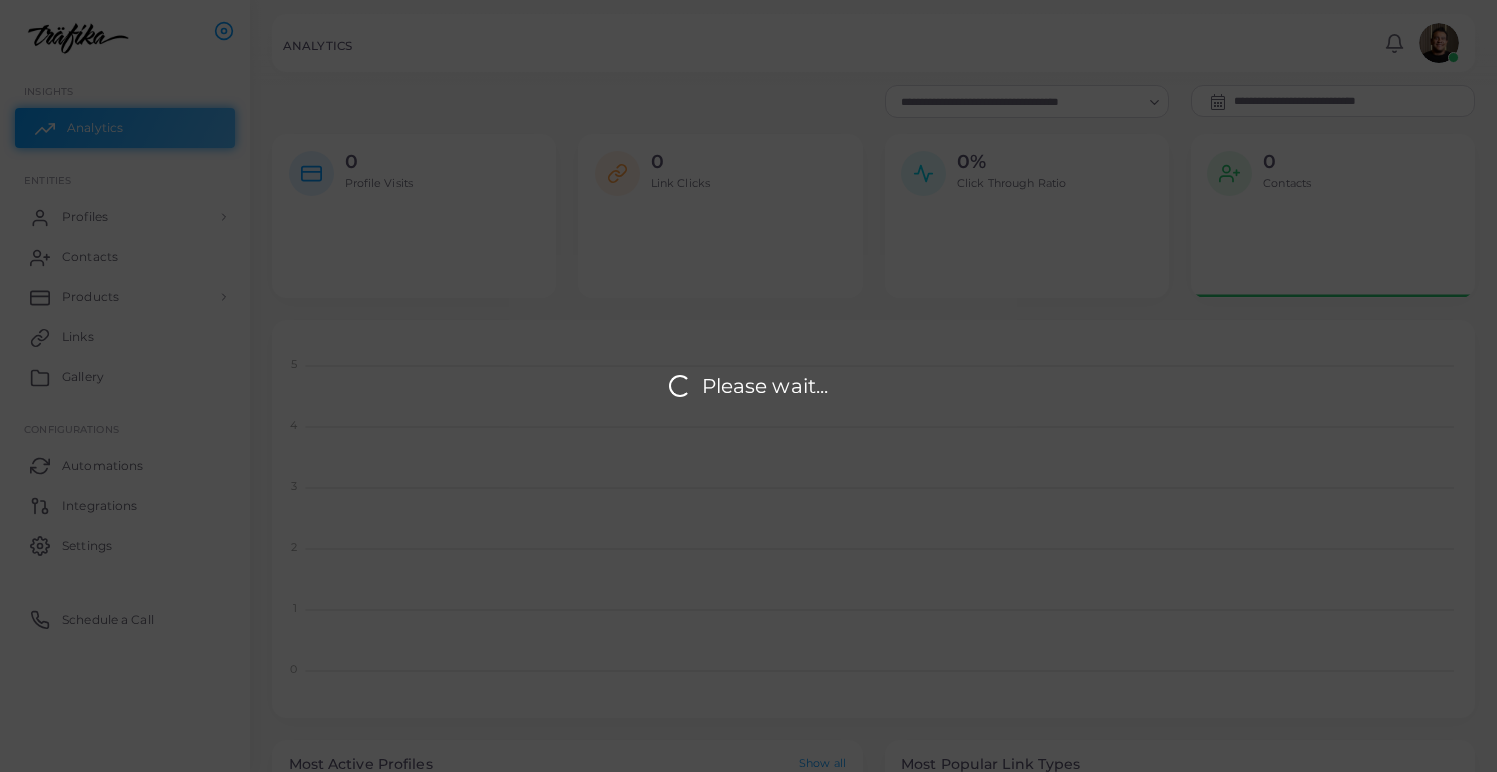 scroll, scrollTop: 1, scrollLeft: 0, axis: vertical 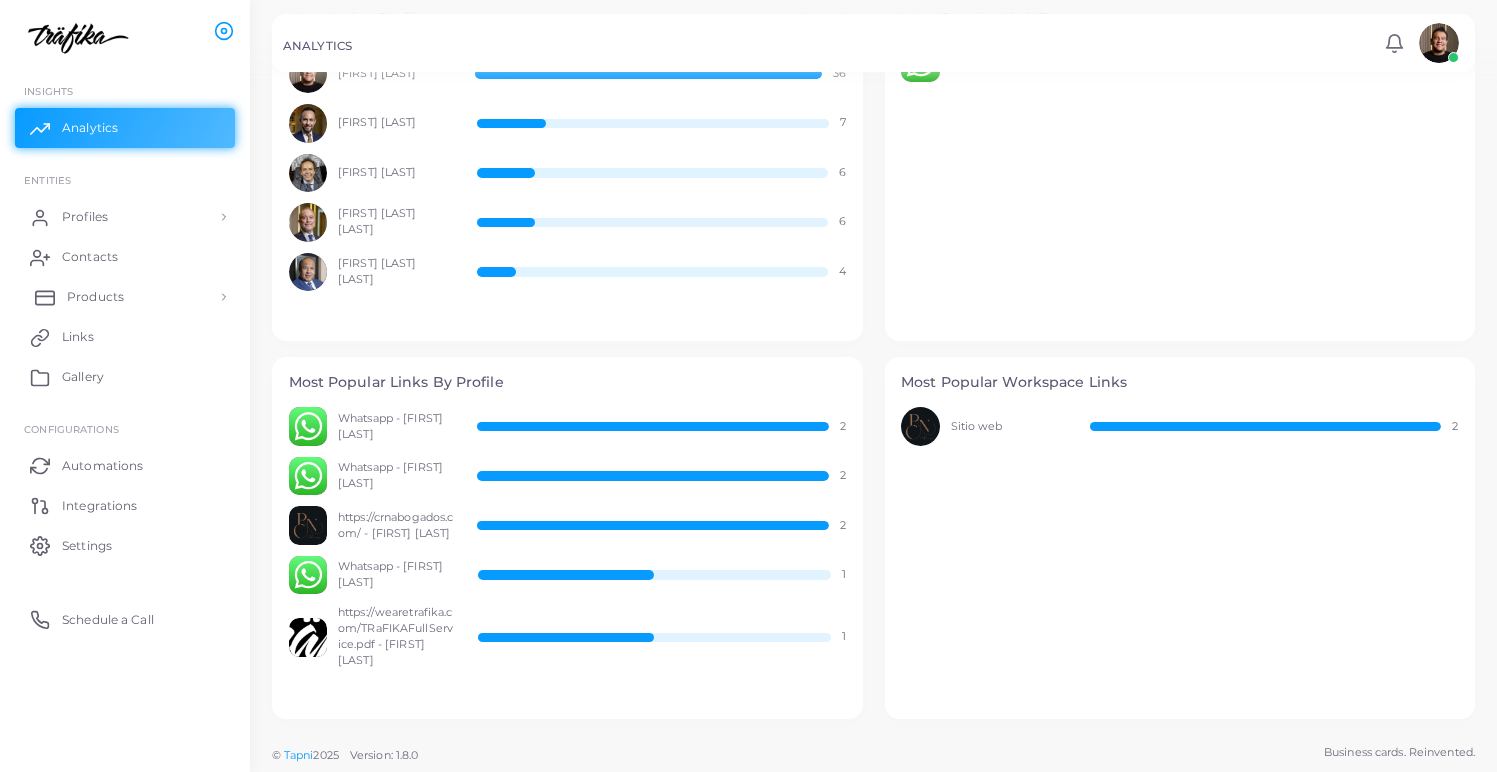 click on "Products" at bounding box center (95, 297) 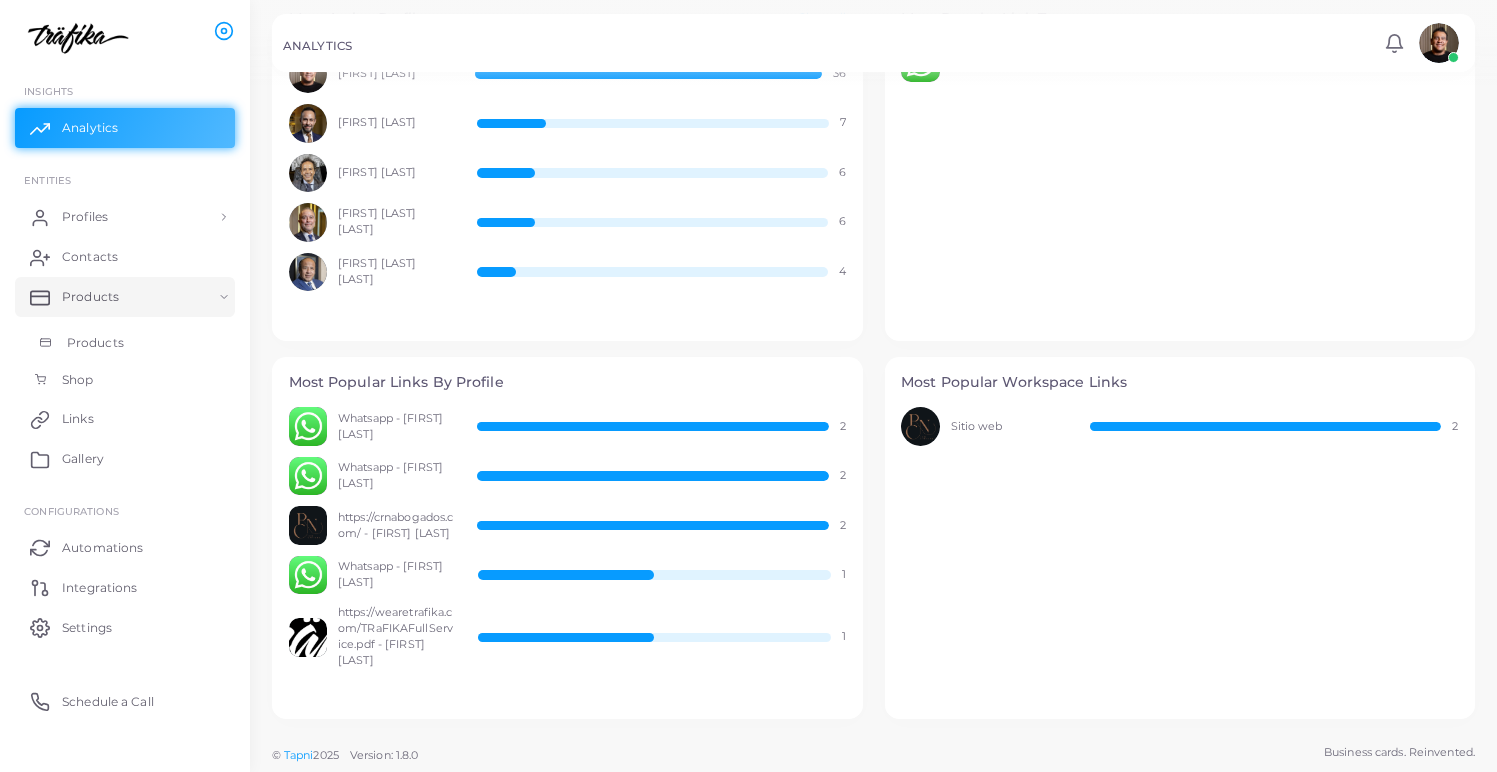 click on "Products" at bounding box center (125, 343) 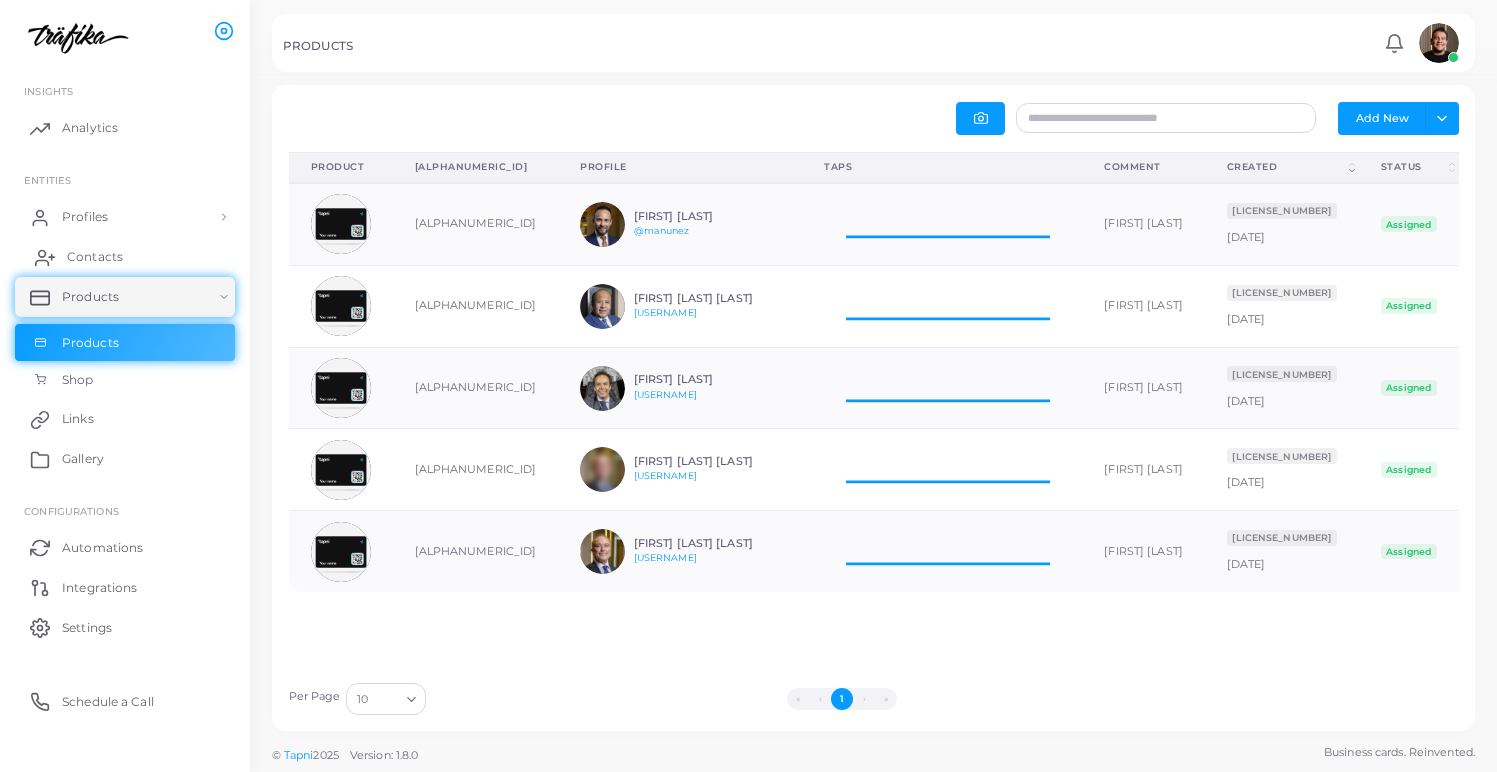 scroll, scrollTop: 1, scrollLeft: 1, axis: both 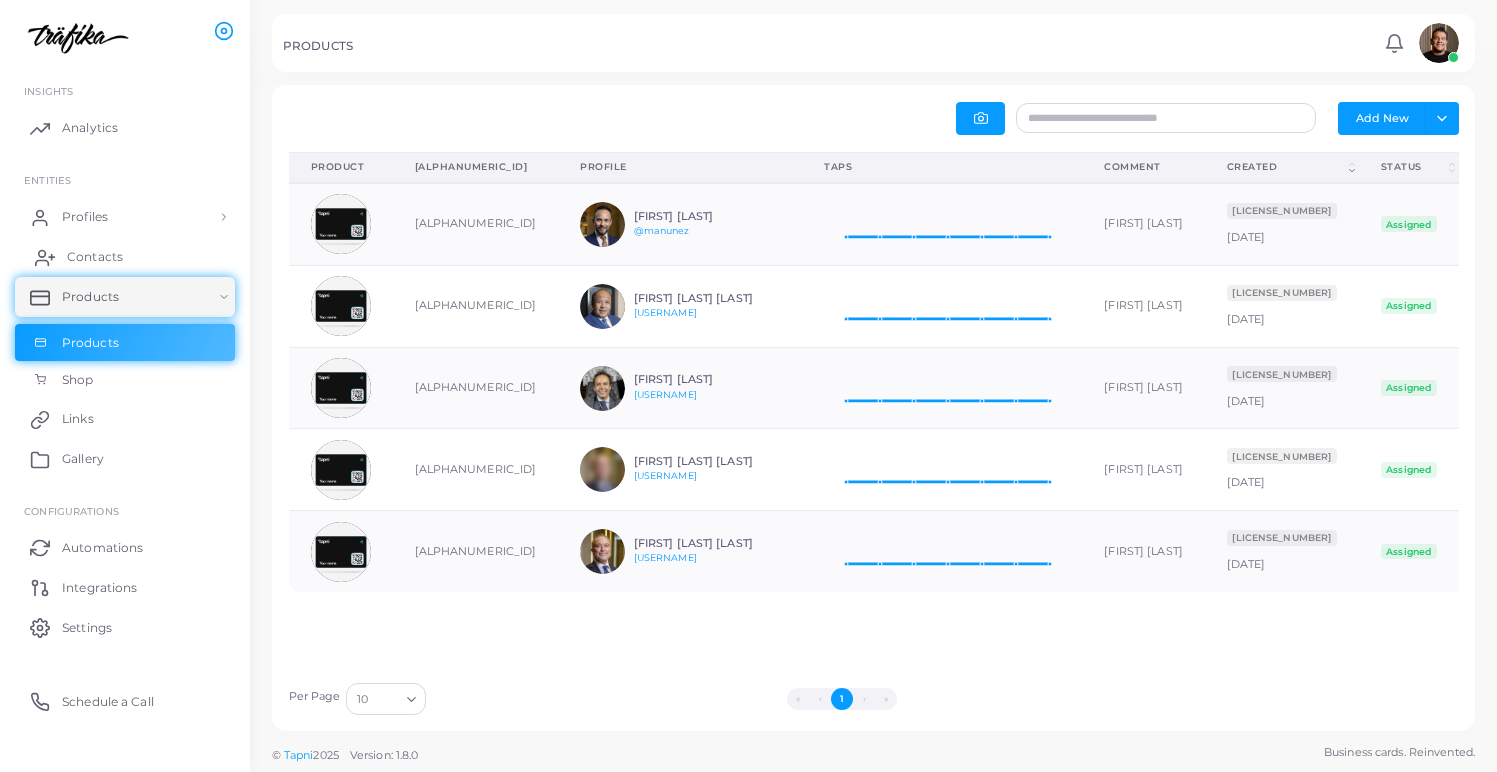 click on "Contacts" at bounding box center (125, 257) 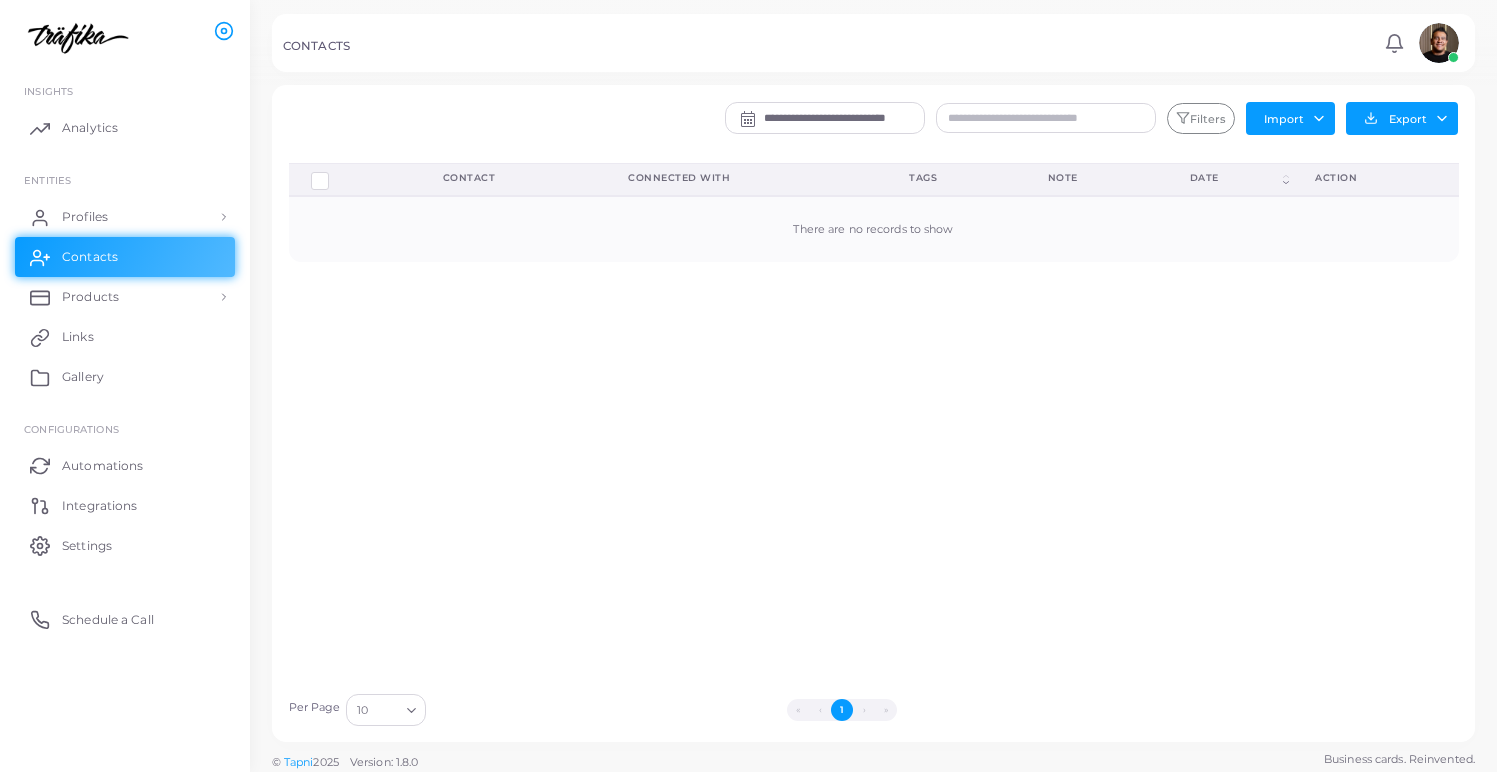 click at bounding box center [1439, 43] 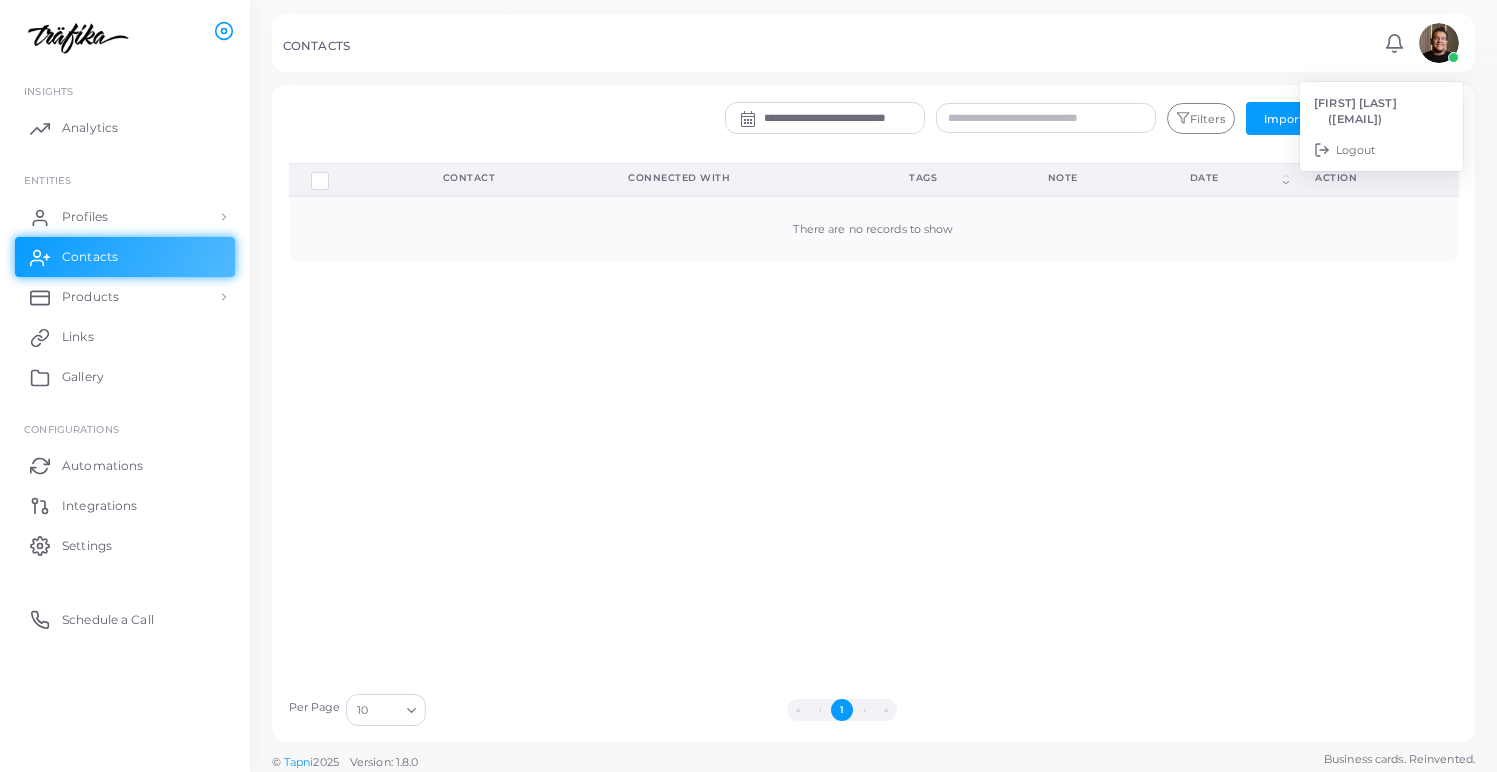 click on "Delete Connections   Manage Connections   Show Selections  Contact Connected With Tags Note Date  (Click to sort Ascending) action  There are no records to show" at bounding box center (874, 423) 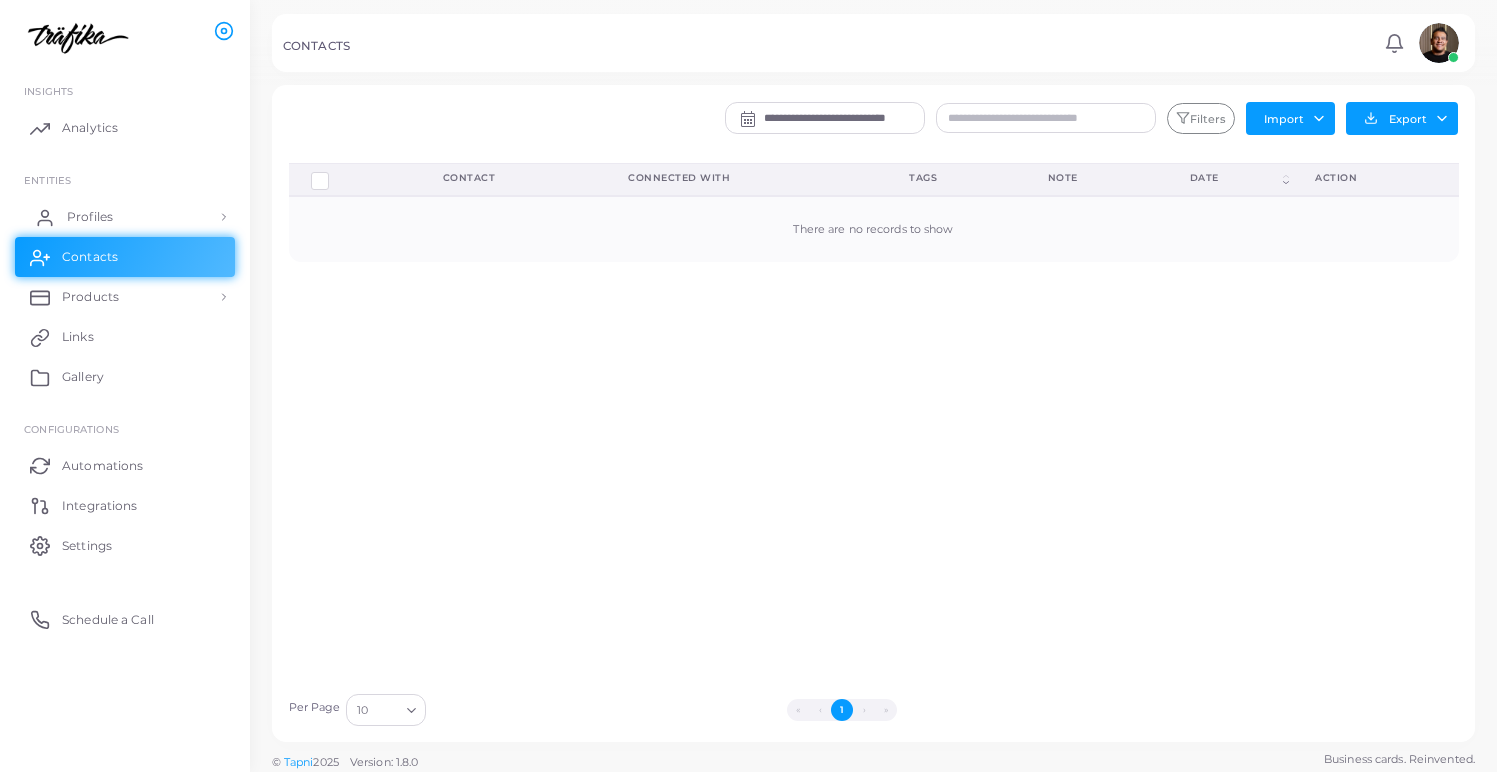 click on "Profiles" at bounding box center [90, 217] 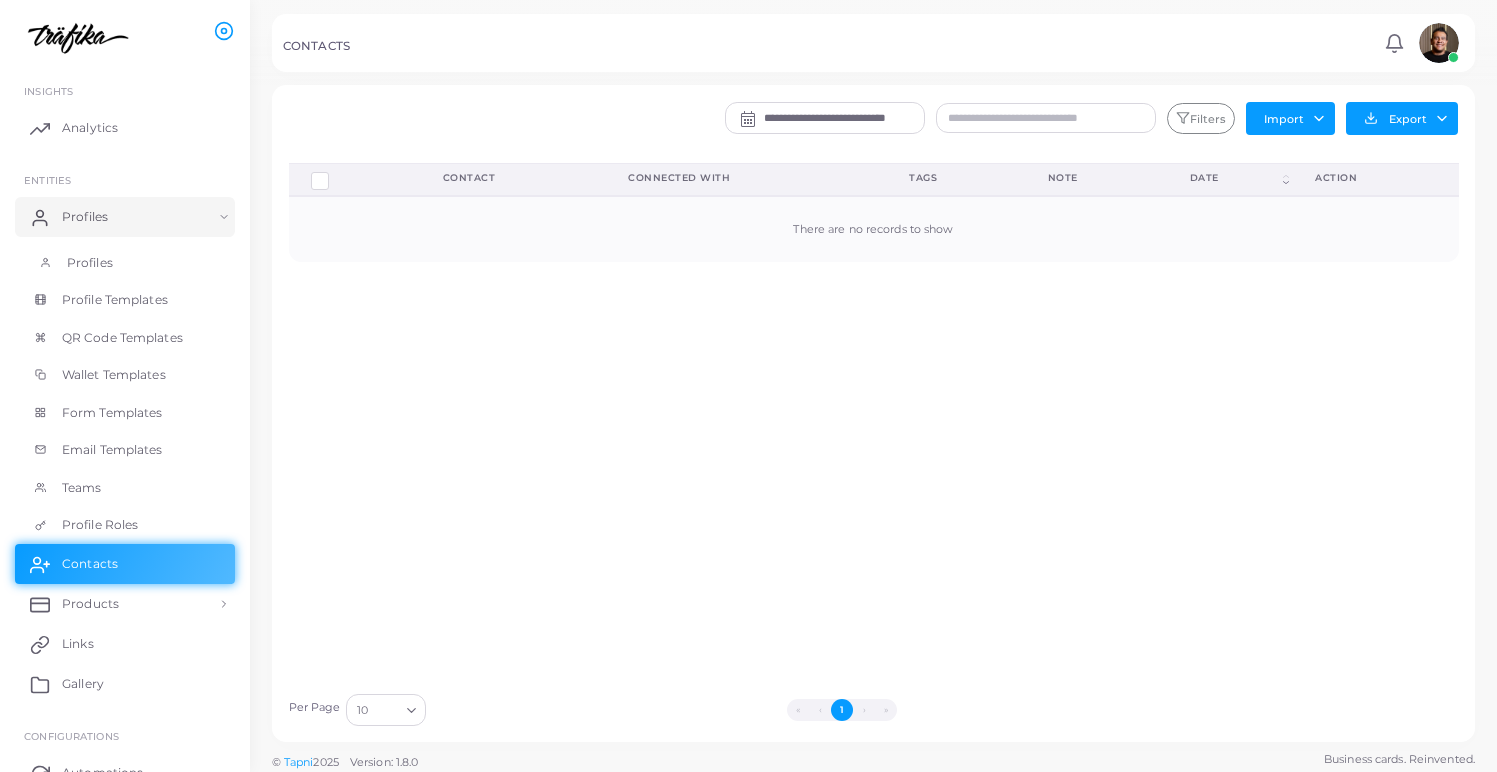 click on "Profiles" at bounding box center (90, 263) 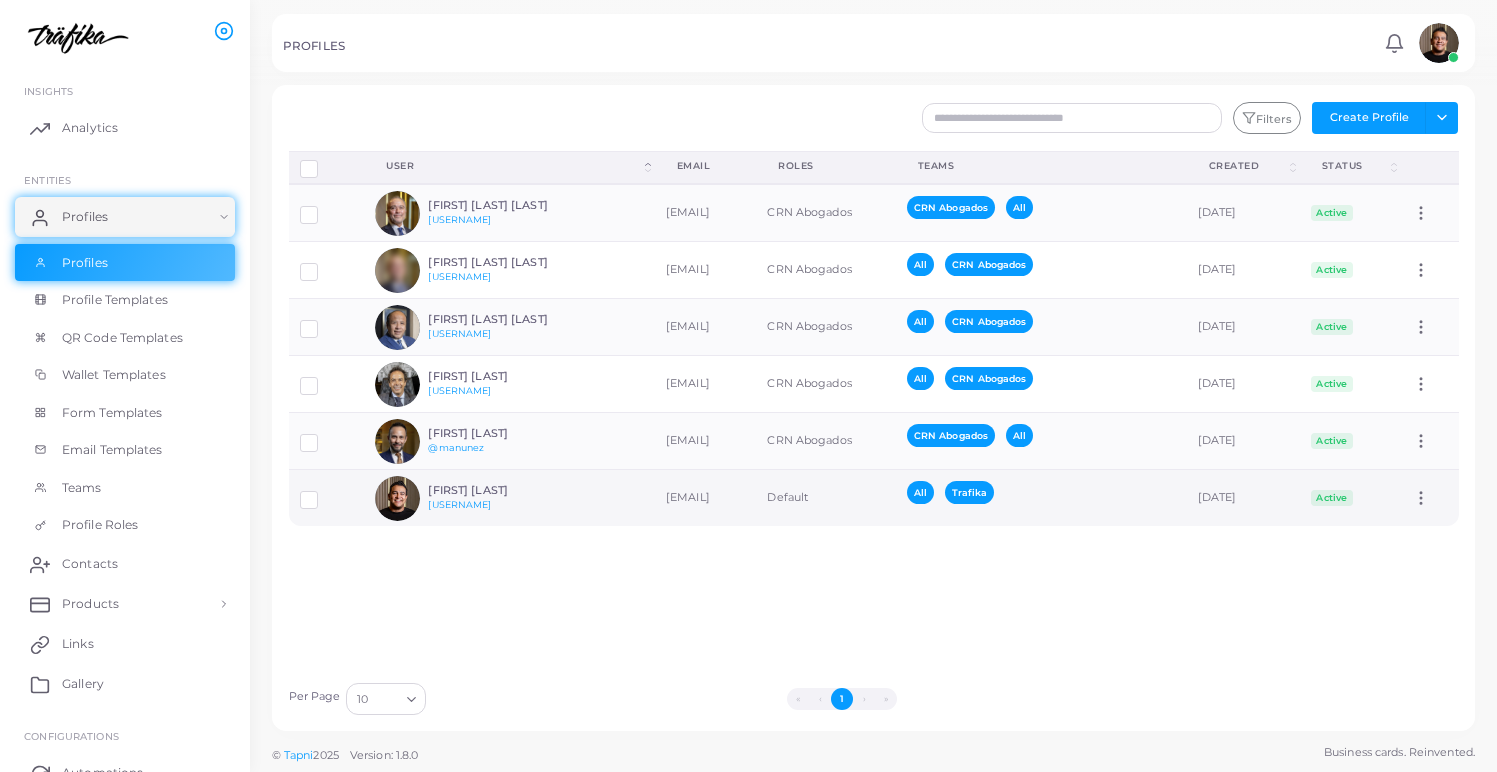 click on "[EMAIL]" at bounding box center [706, 498] 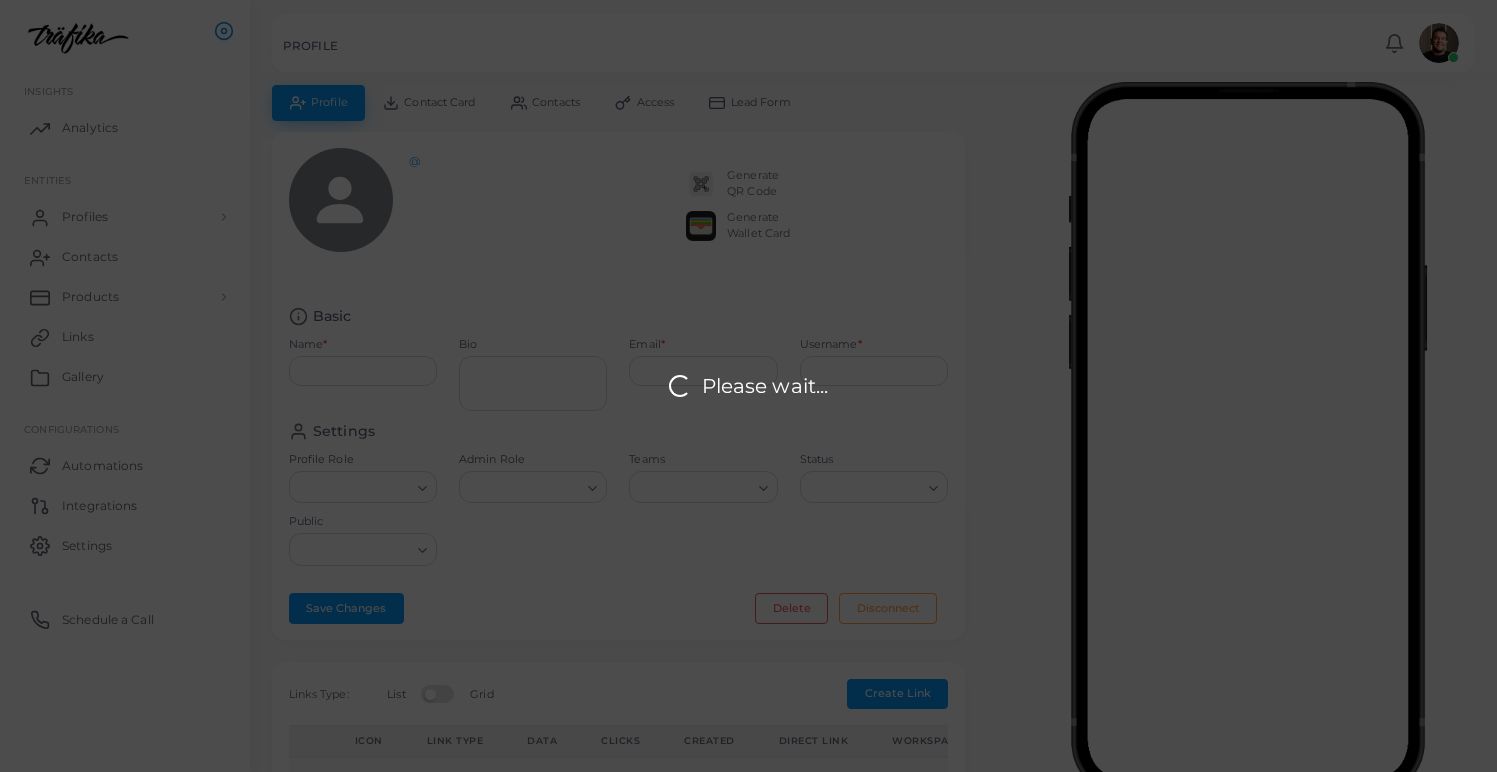 type on "**********" 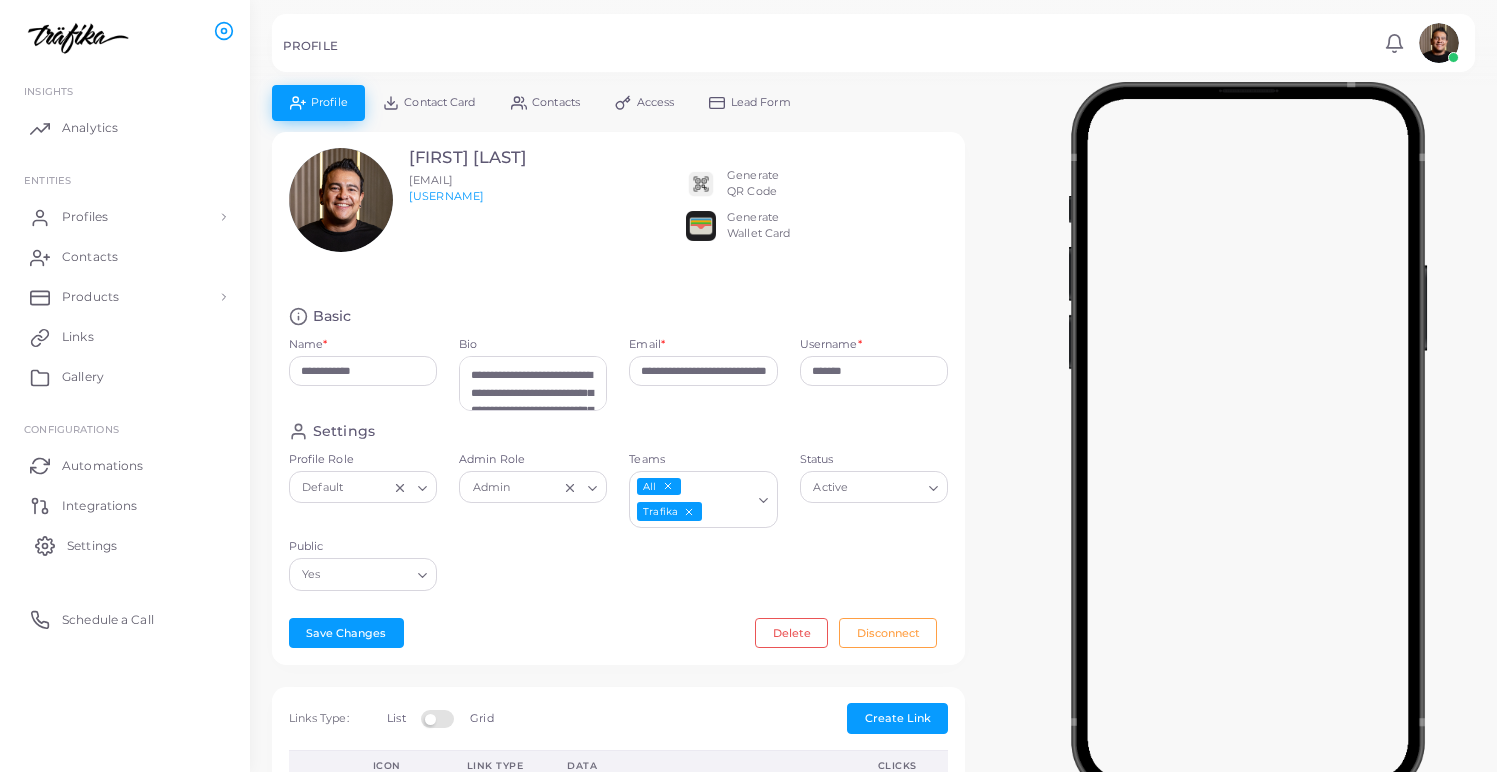 click on "Settings" at bounding box center [92, 546] 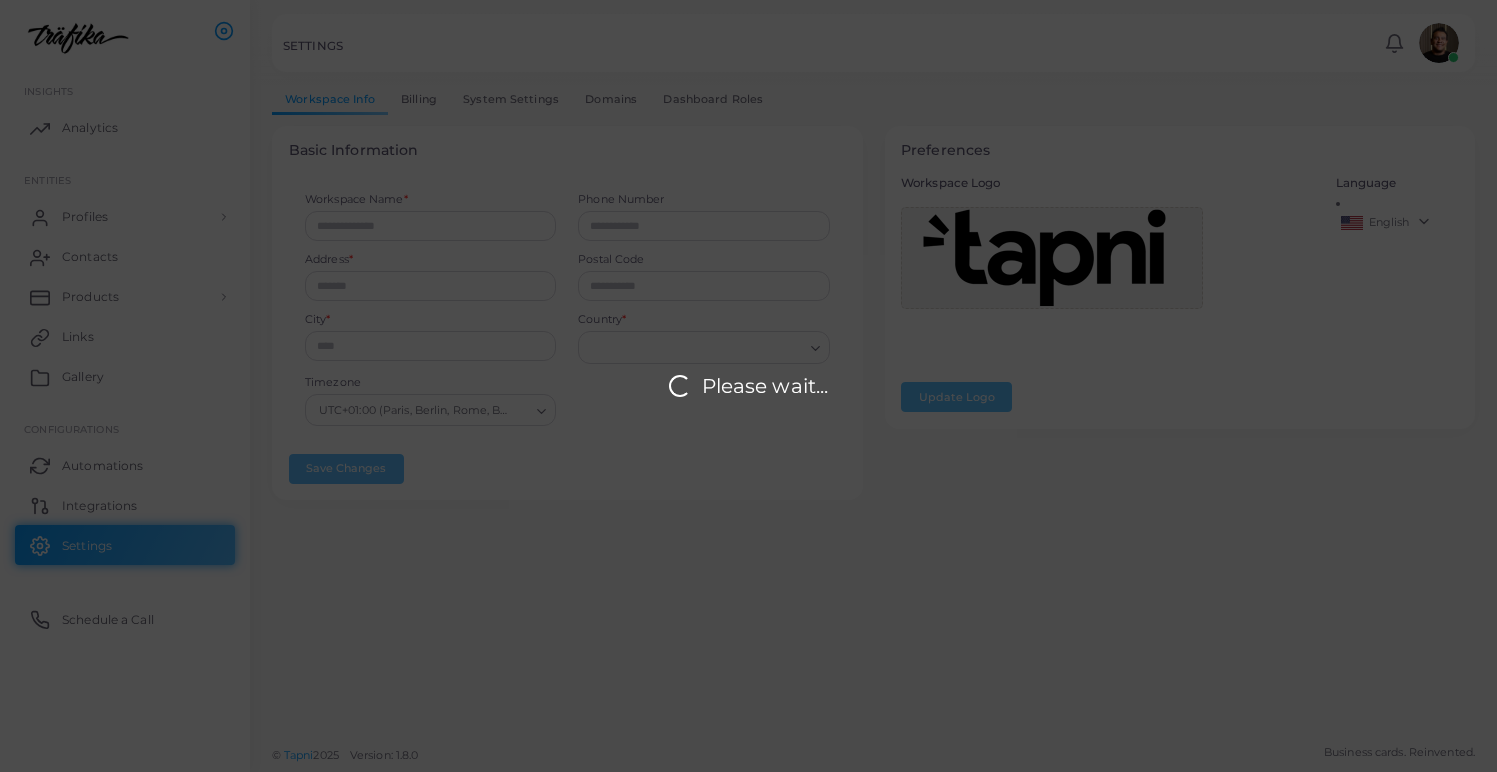 type on "*******" 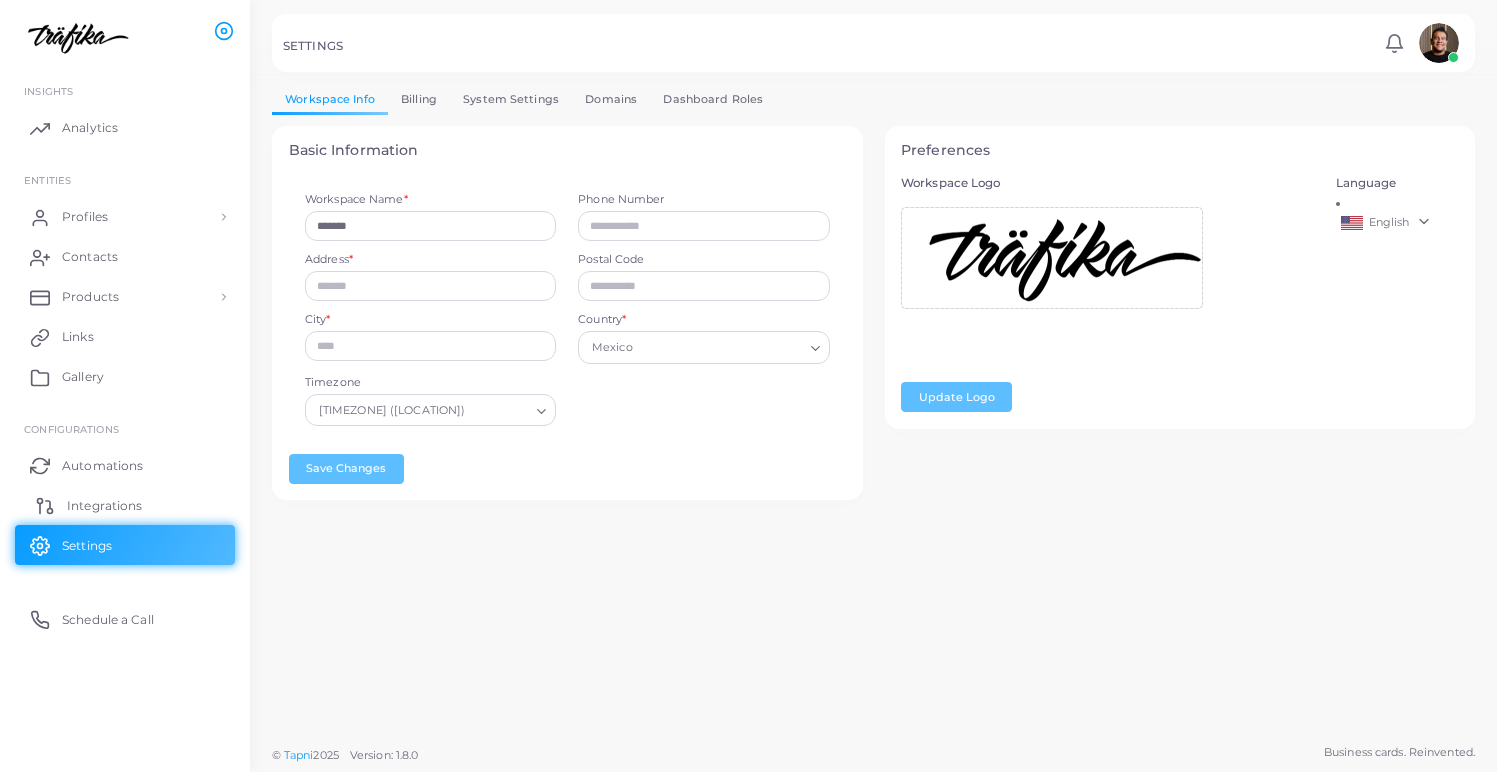 click on "Integrations" at bounding box center [125, 505] 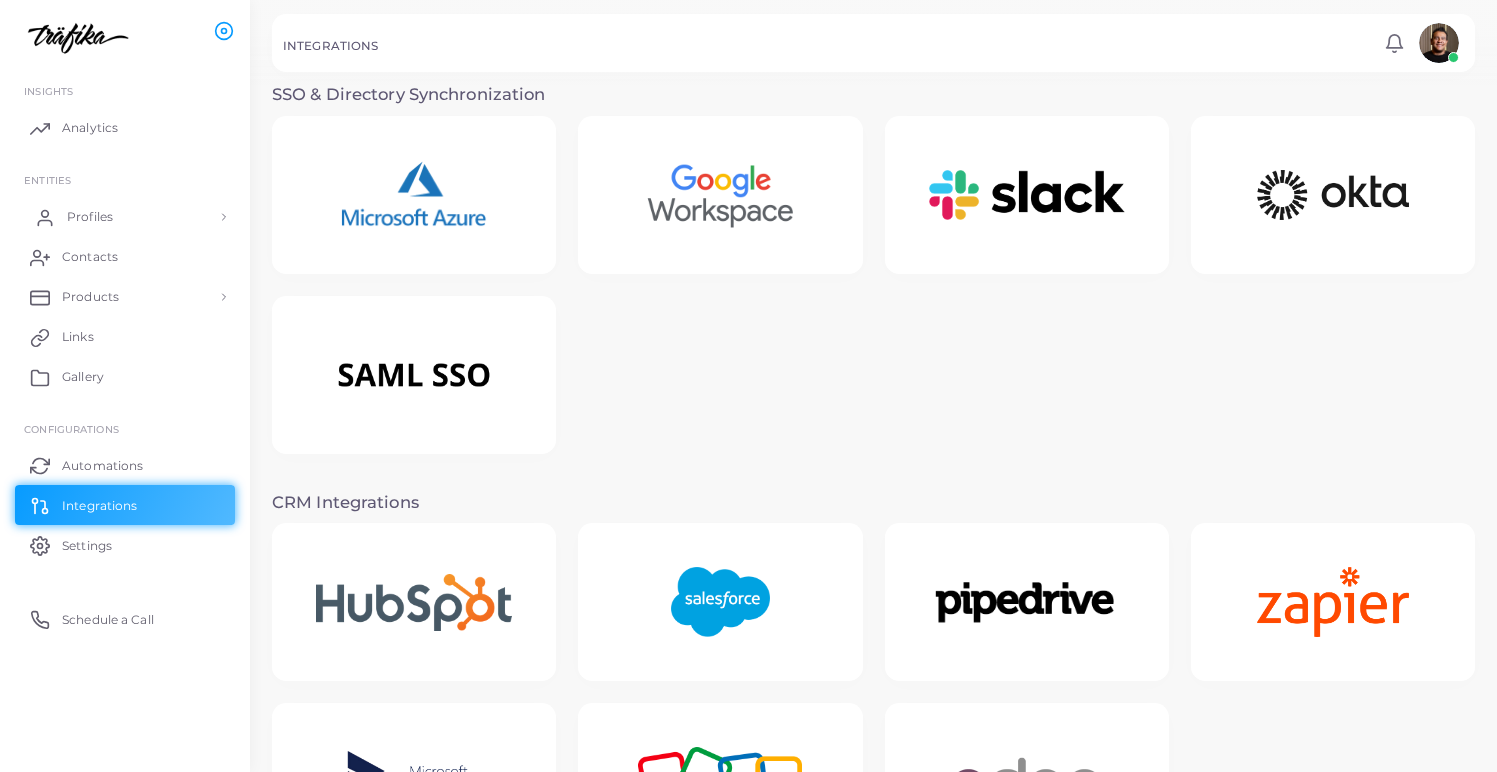 click on "Profiles" at bounding box center [125, 217] 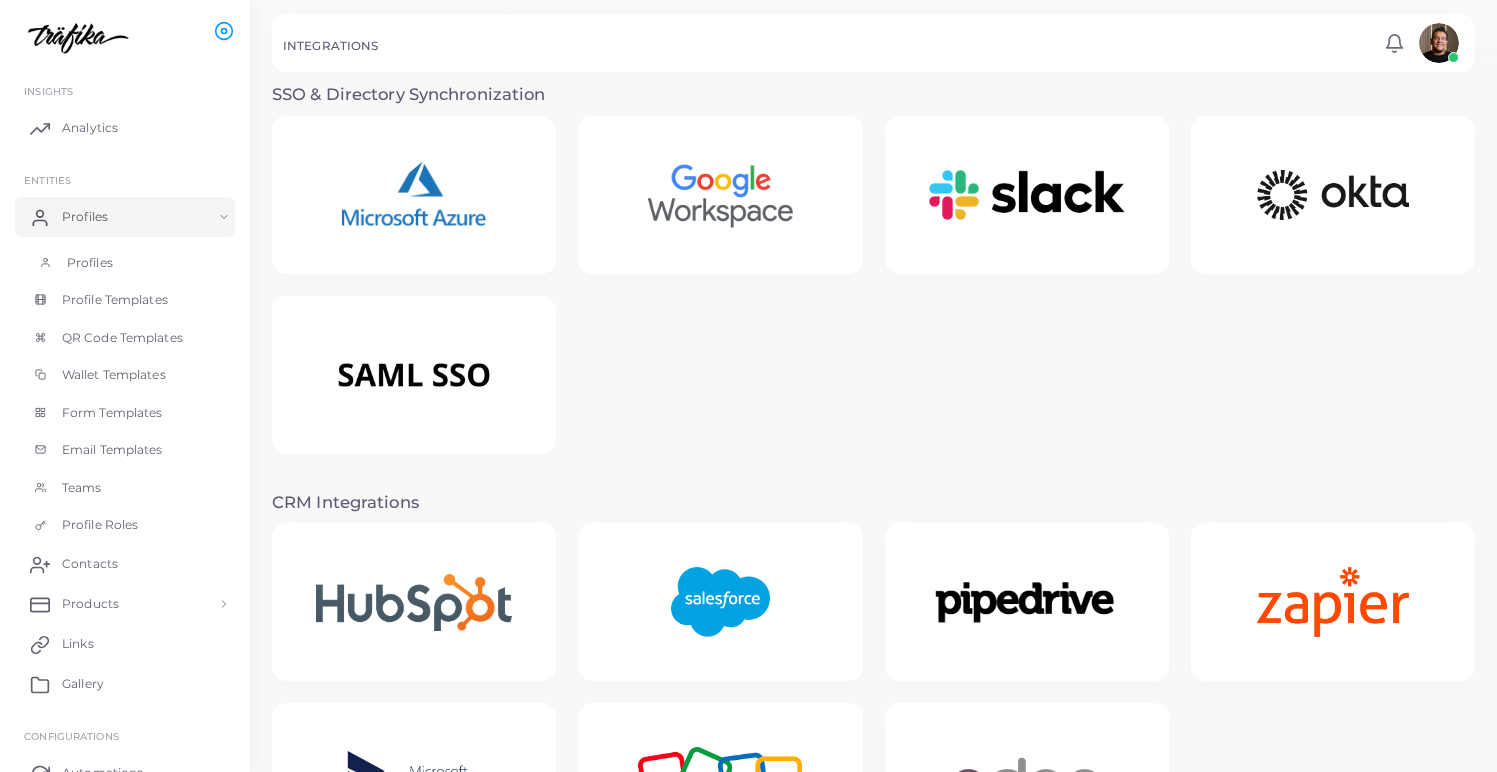 click on "Profiles" at bounding box center (90, 263) 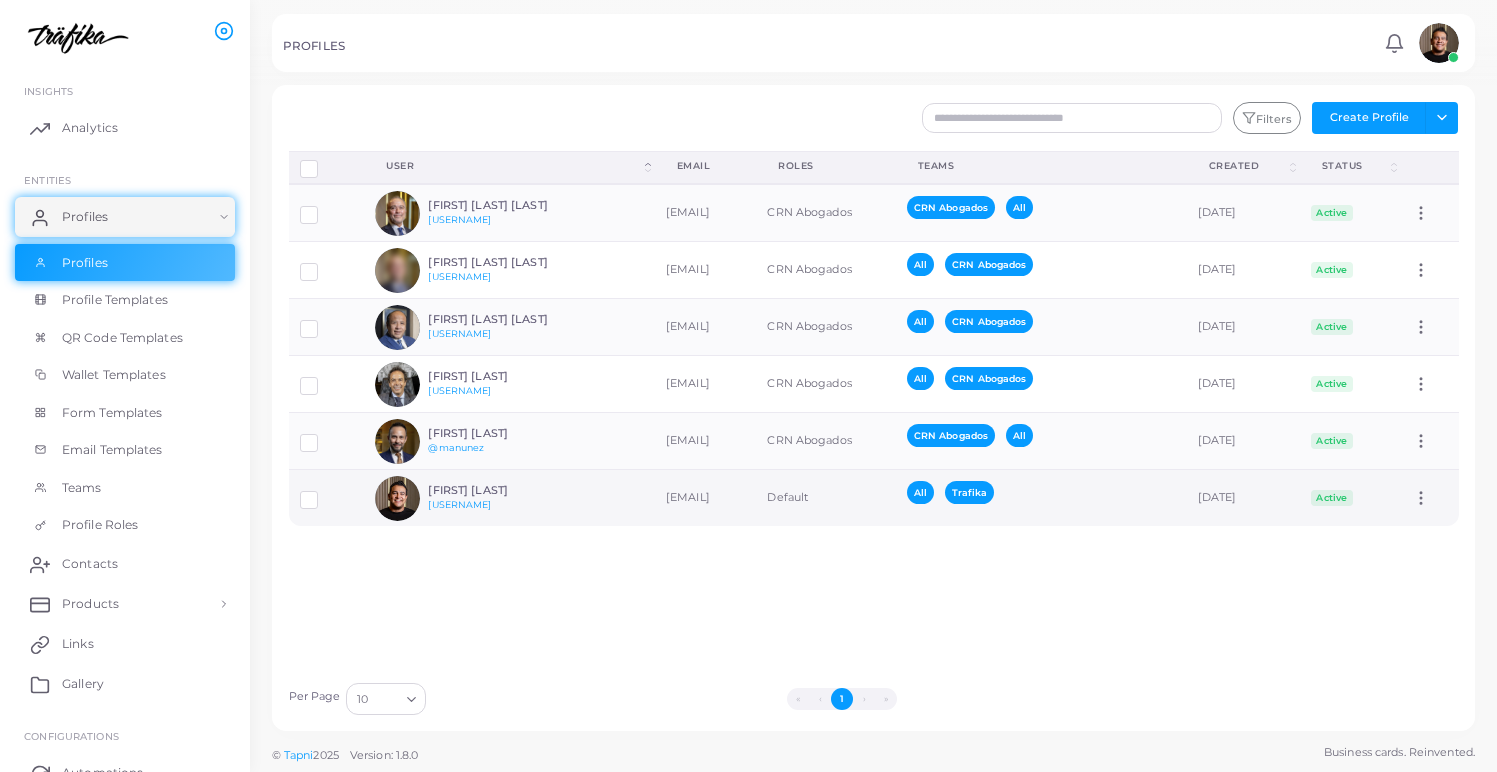 click on "[FIRST] [LAST]" at bounding box center (501, 490) 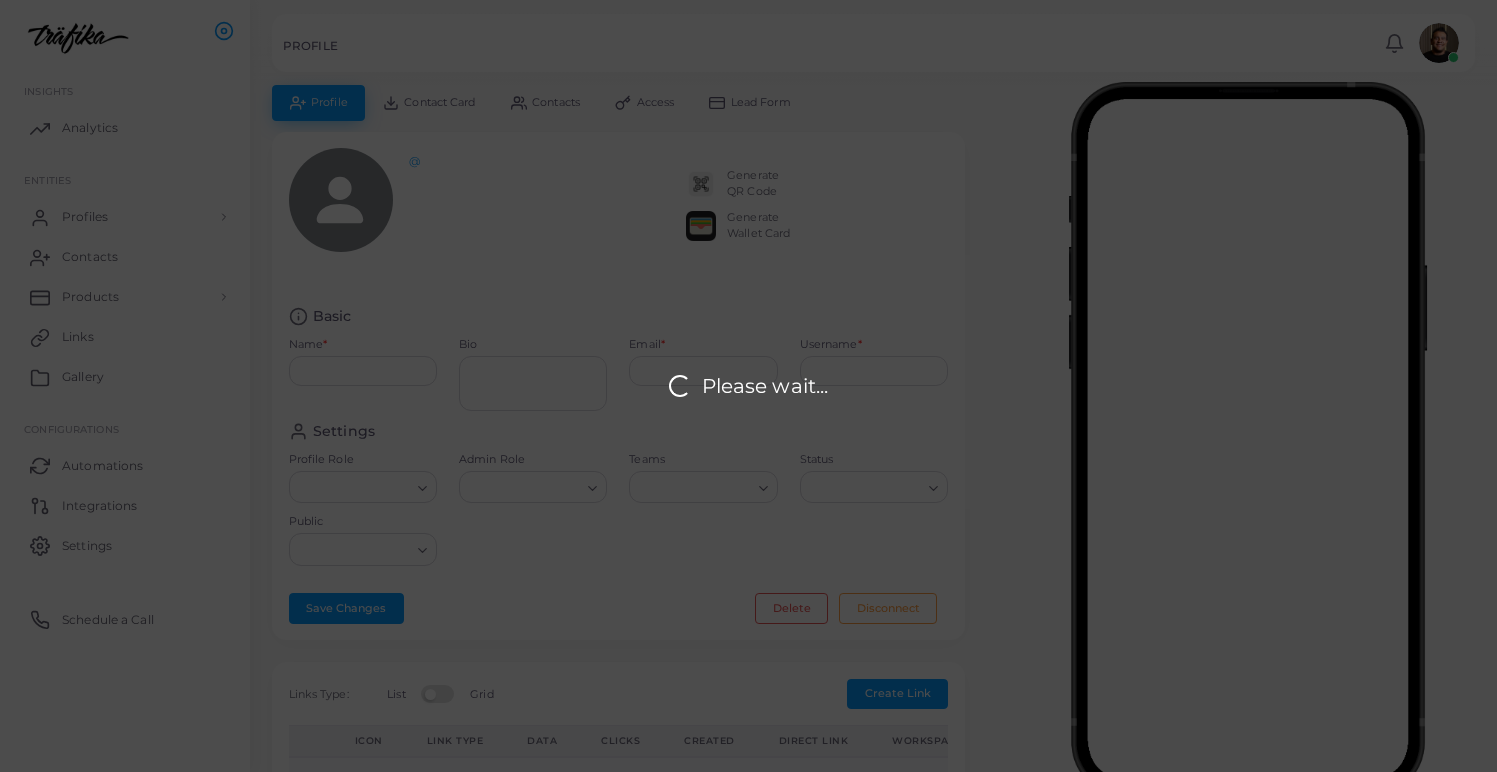 type on "**********" 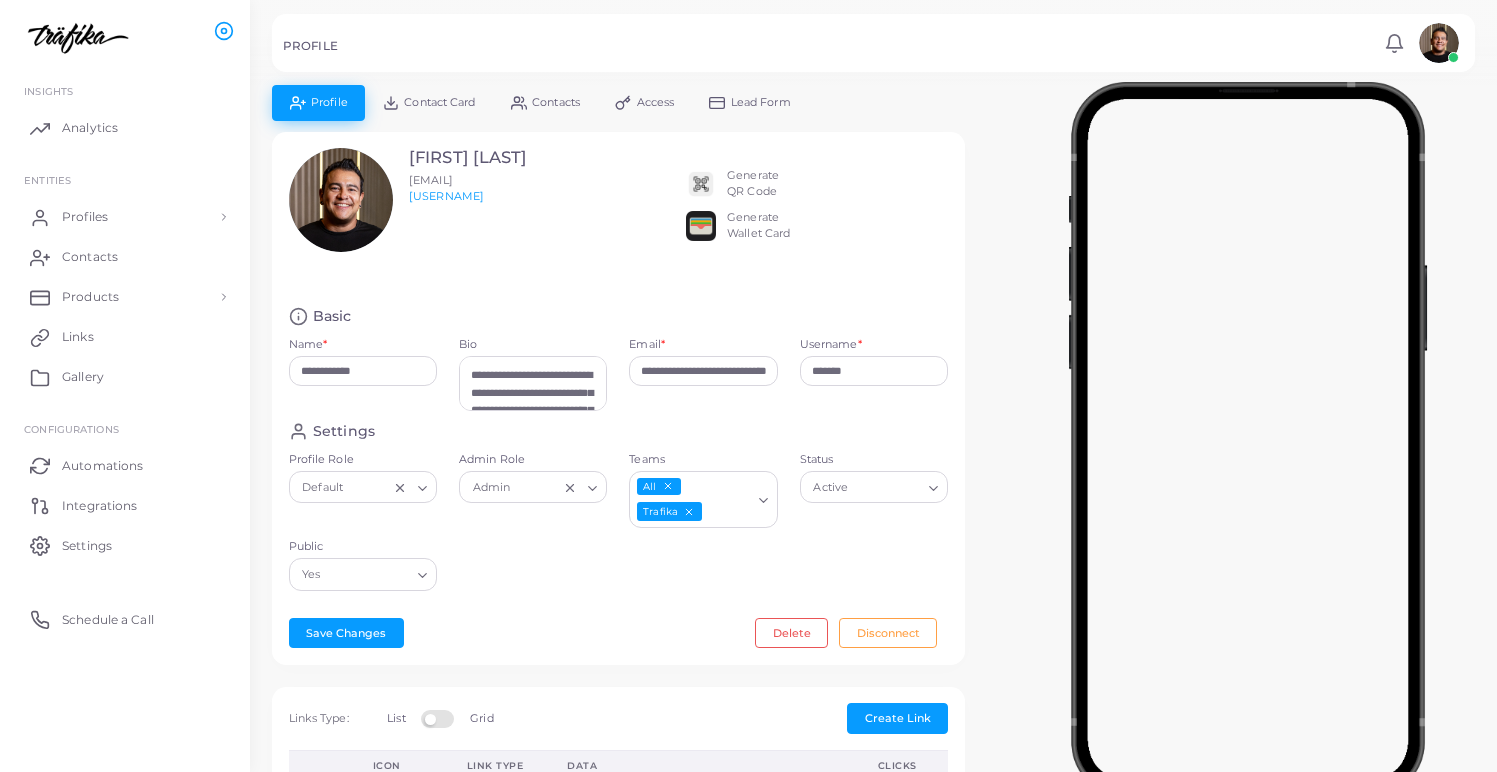 click on "Generate  QR Code" at bounding box center (753, 184) 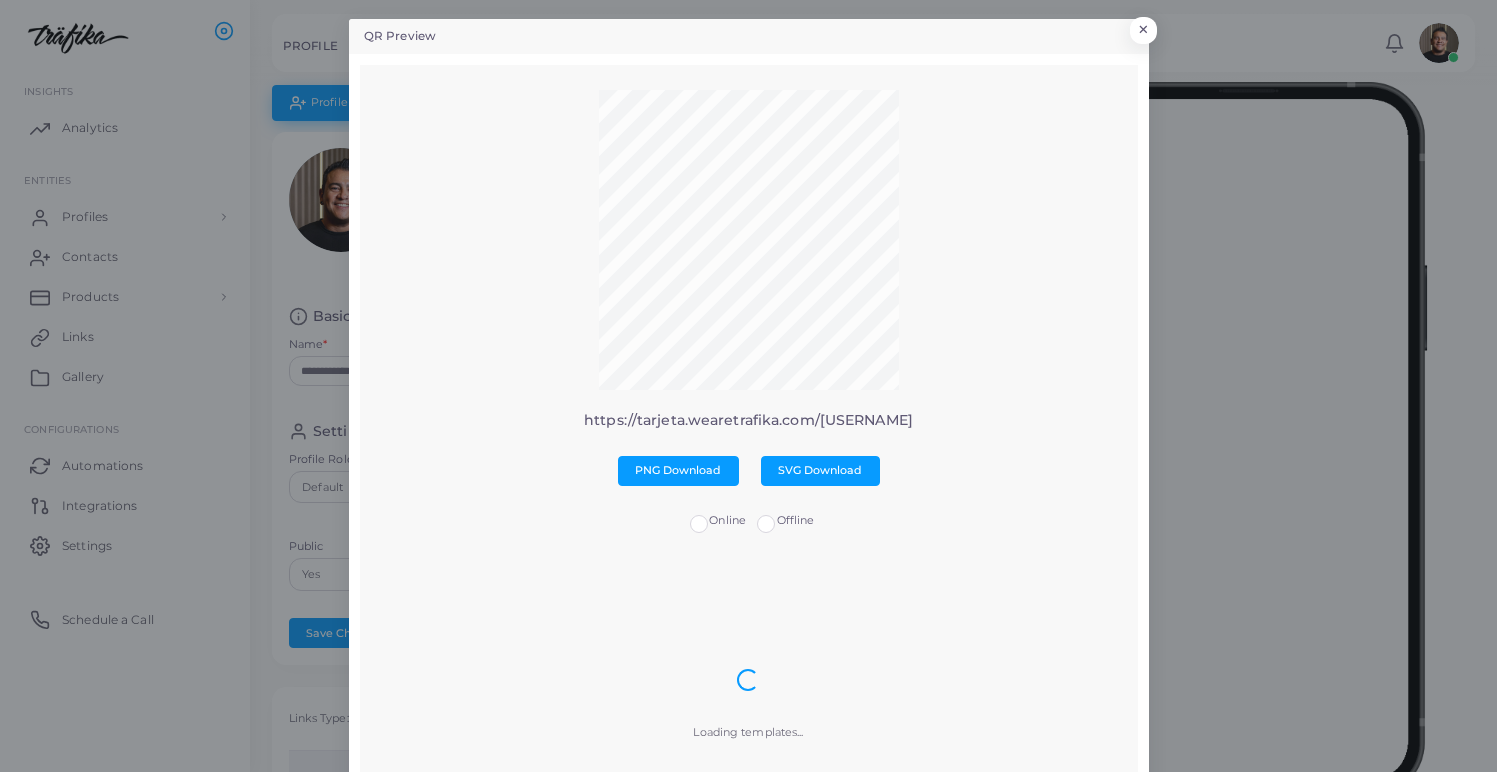 scroll, scrollTop: 0, scrollLeft: 0, axis: both 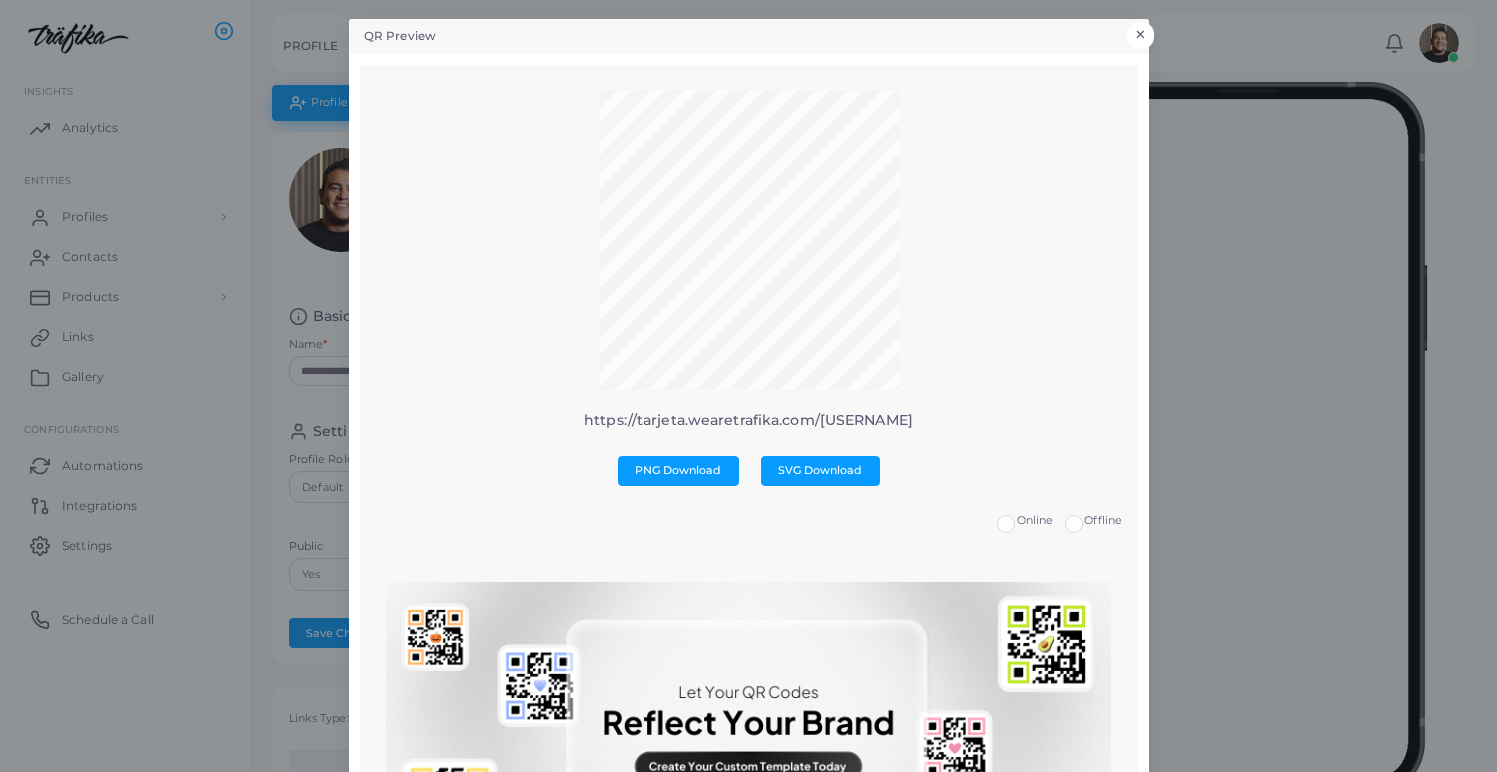 click on "×" at bounding box center [1140, 35] 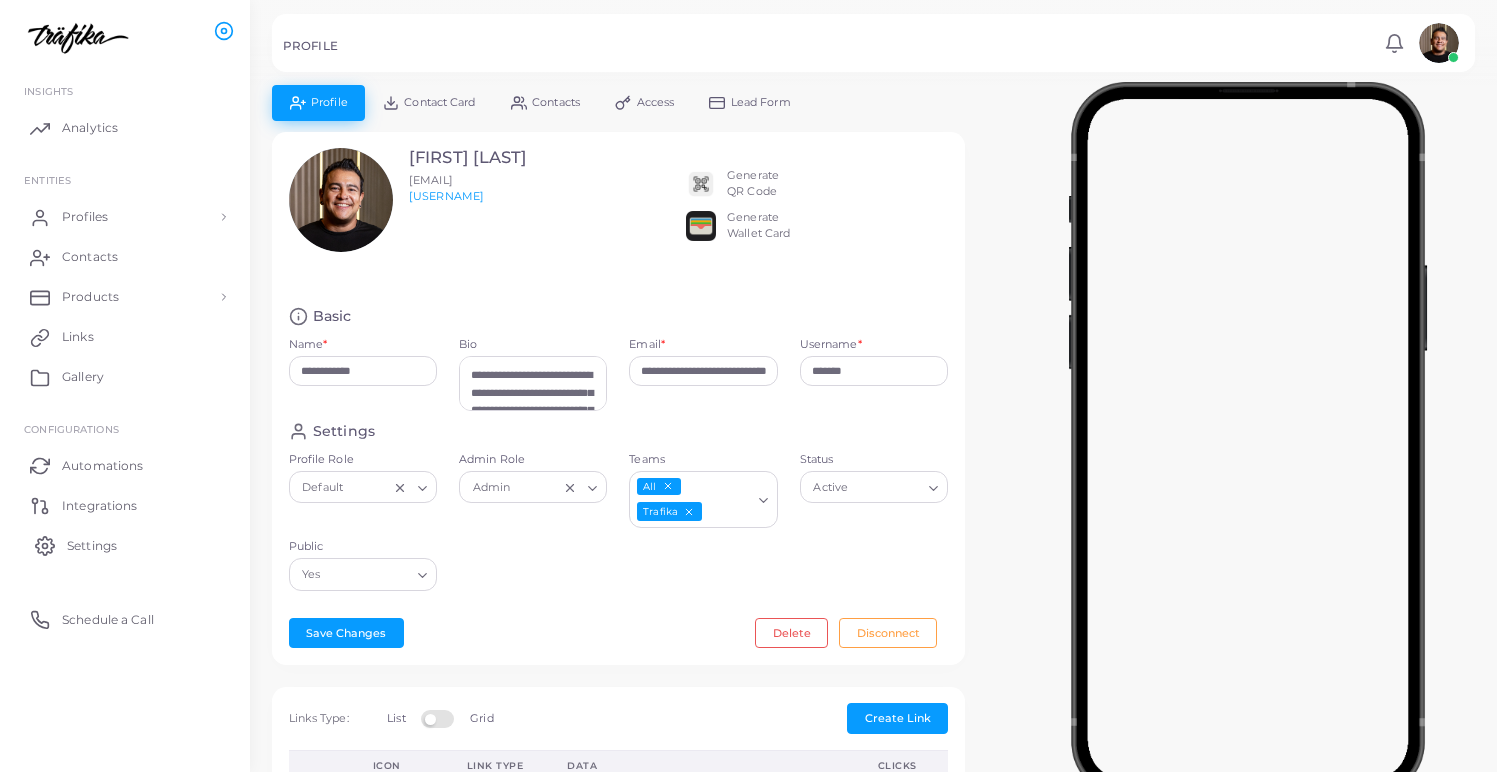 click on "Settings" at bounding box center [125, 545] 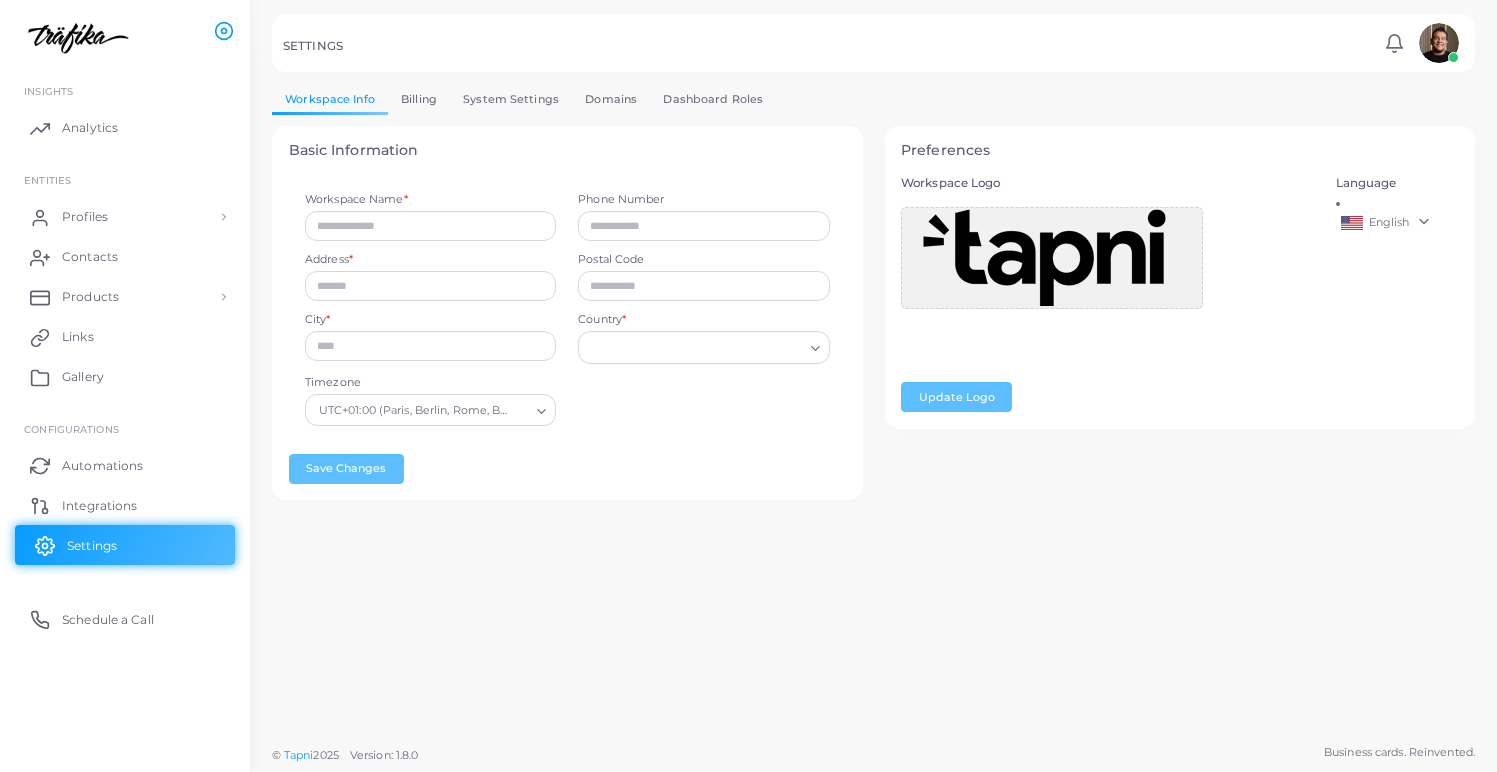 type on "*******" 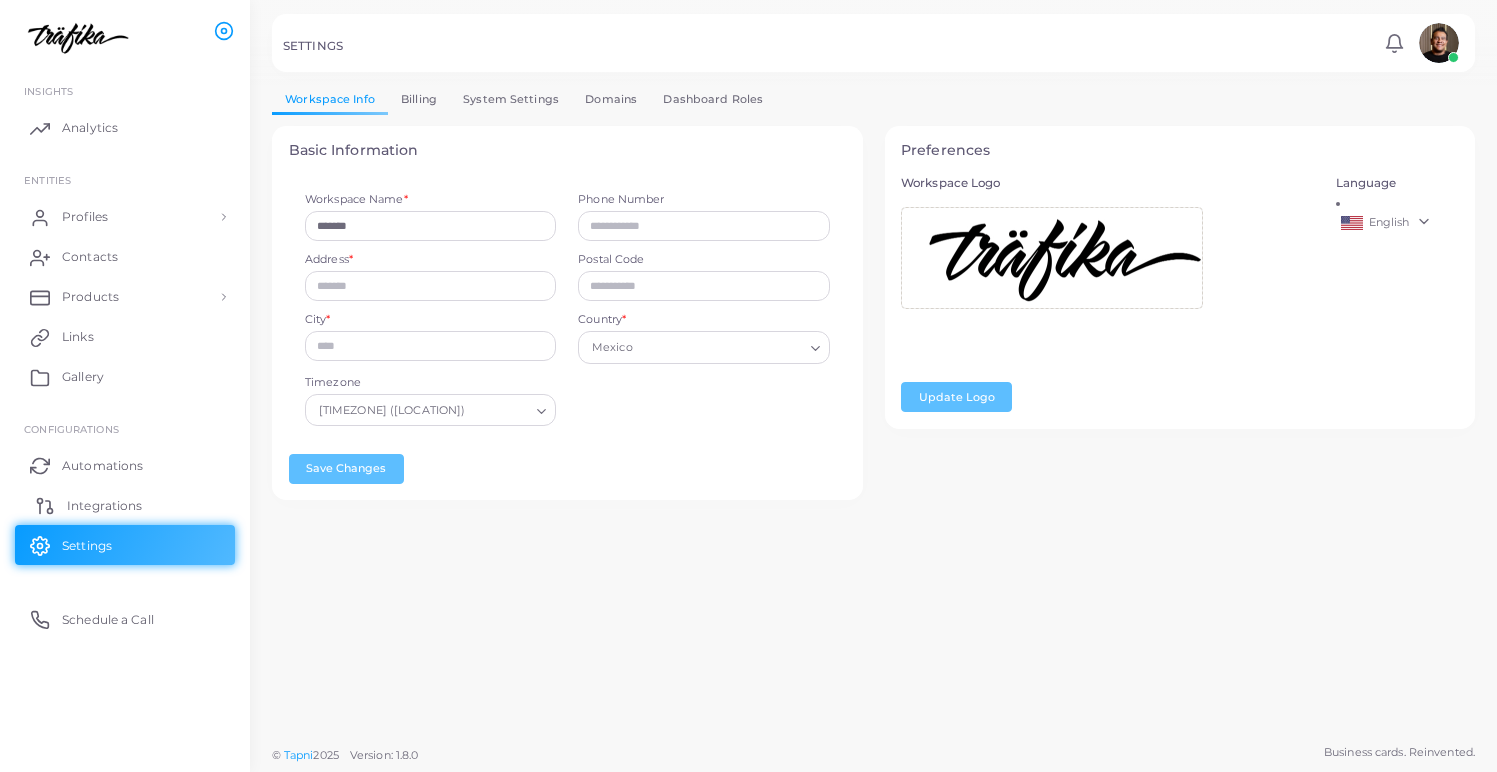 click on "Integrations" at bounding box center [104, 506] 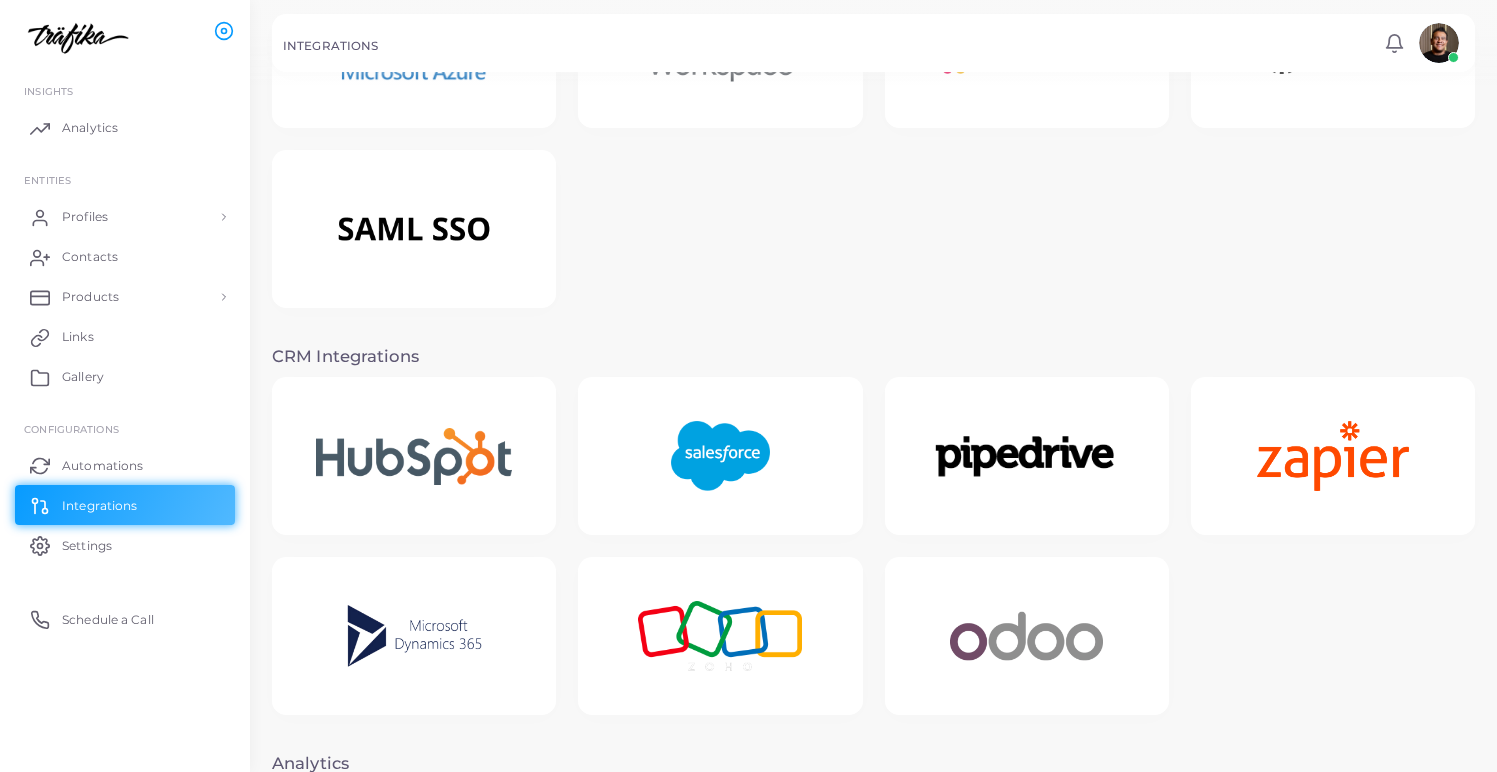 scroll, scrollTop: 140, scrollLeft: 0, axis: vertical 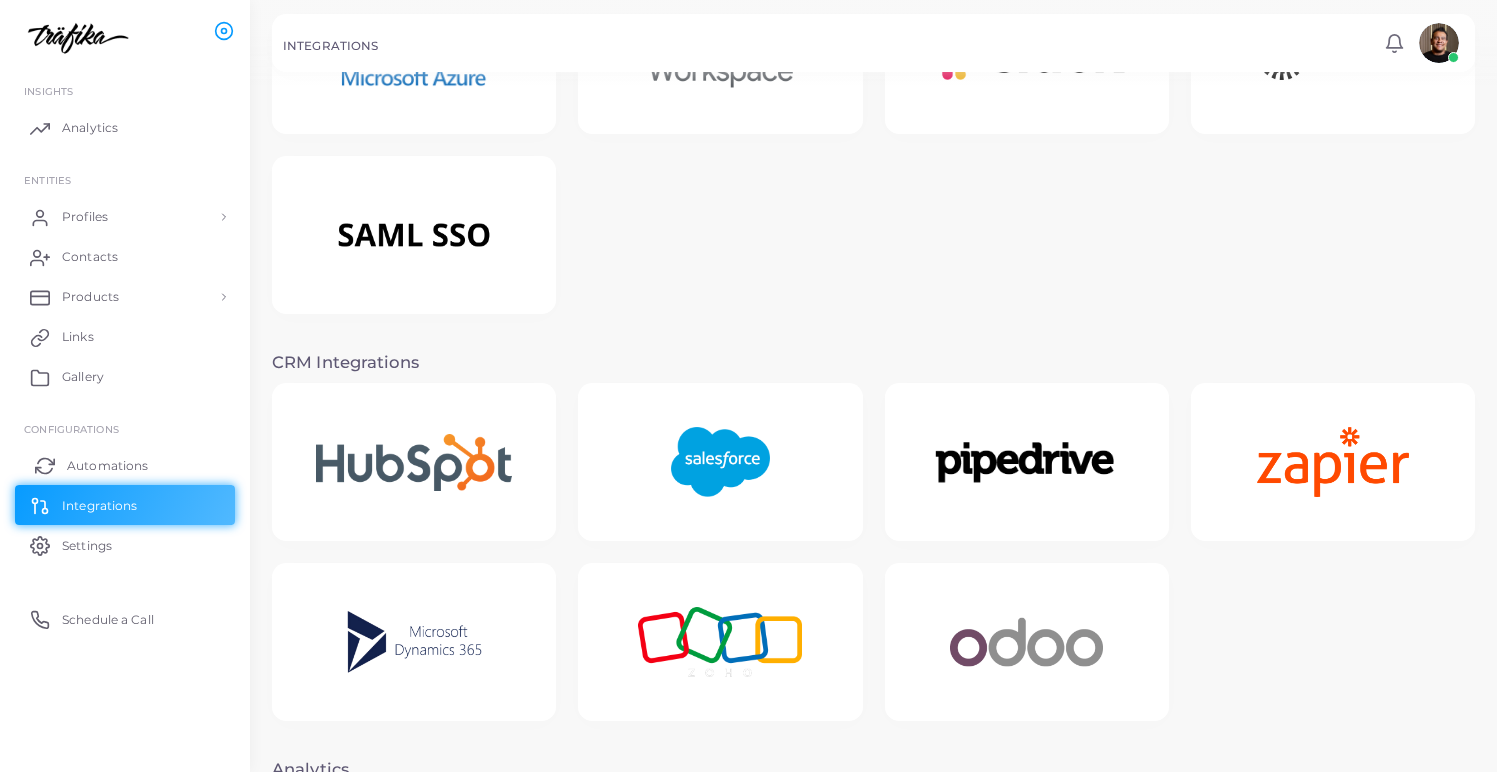 click on "Automations" at bounding box center (125, 465) 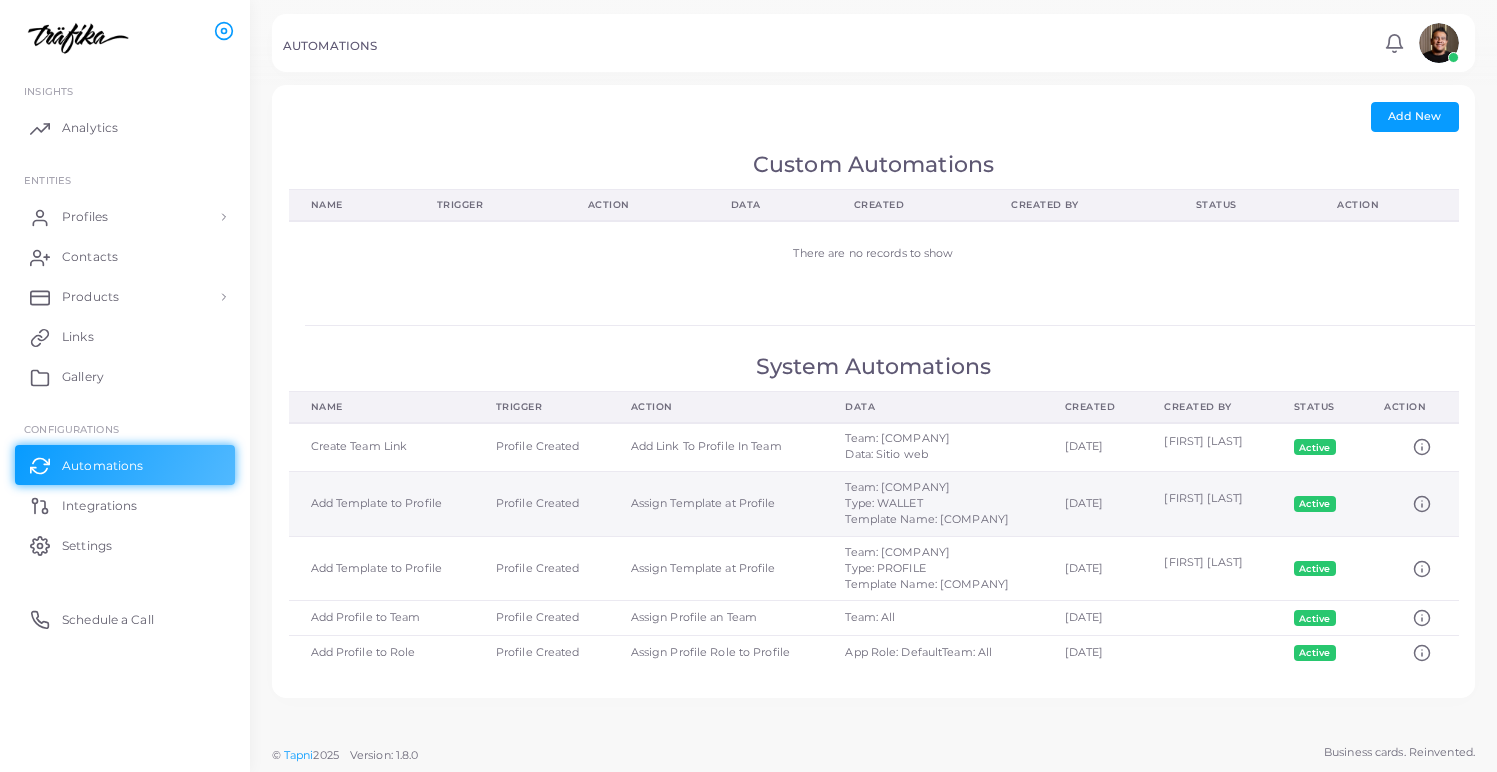 scroll, scrollTop: 55, scrollLeft: 0, axis: vertical 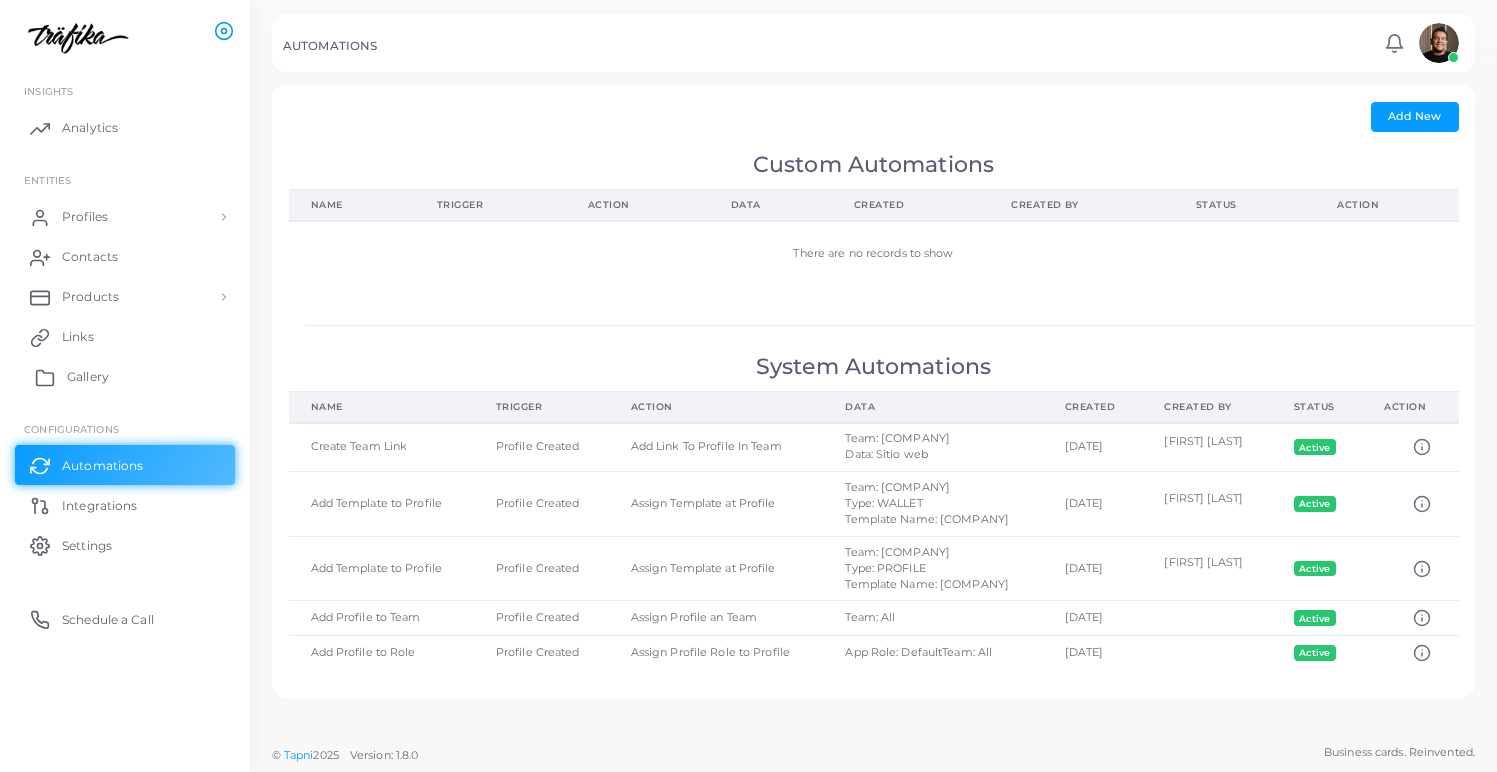 click on "Gallery" at bounding box center [88, 377] 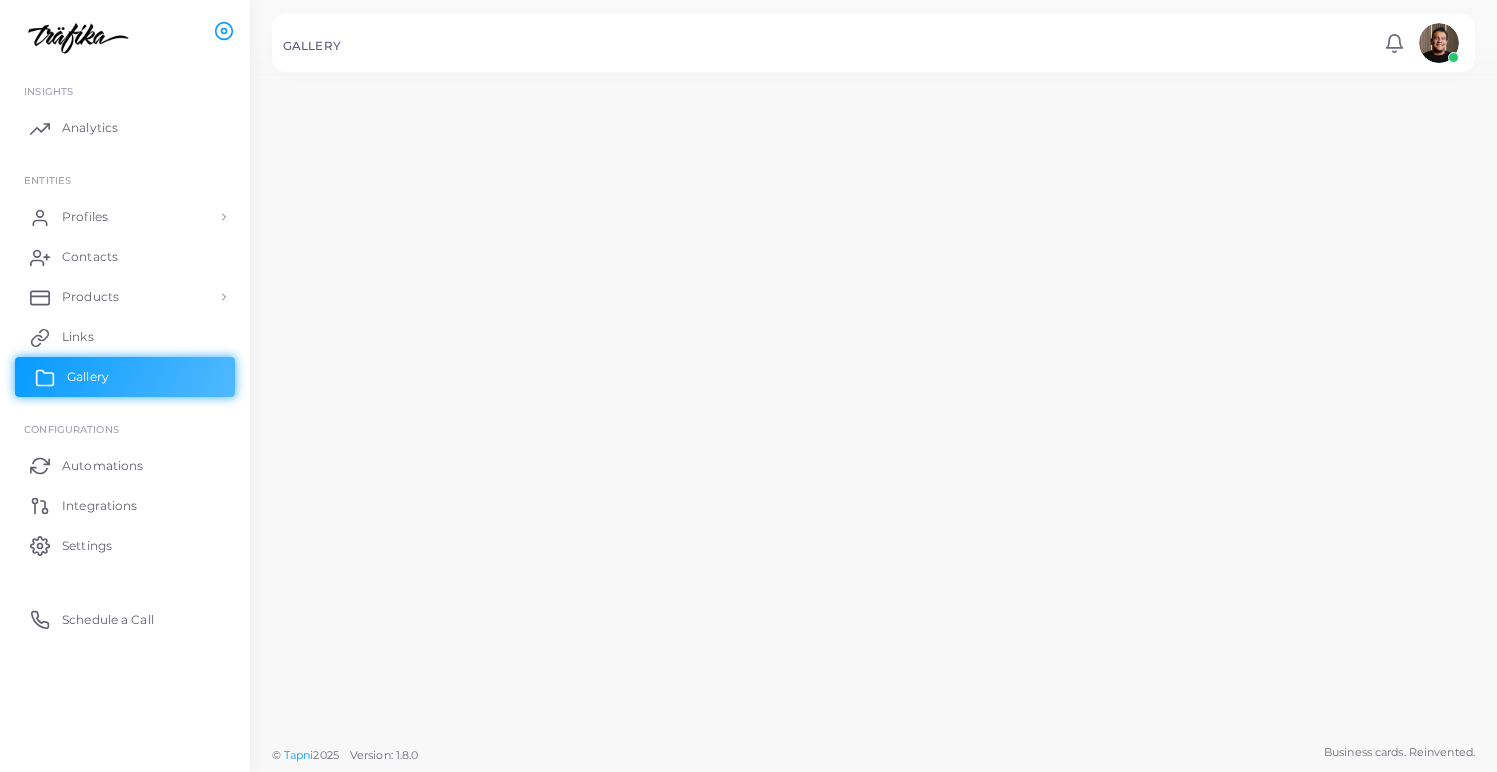 scroll, scrollTop: 0, scrollLeft: 0, axis: both 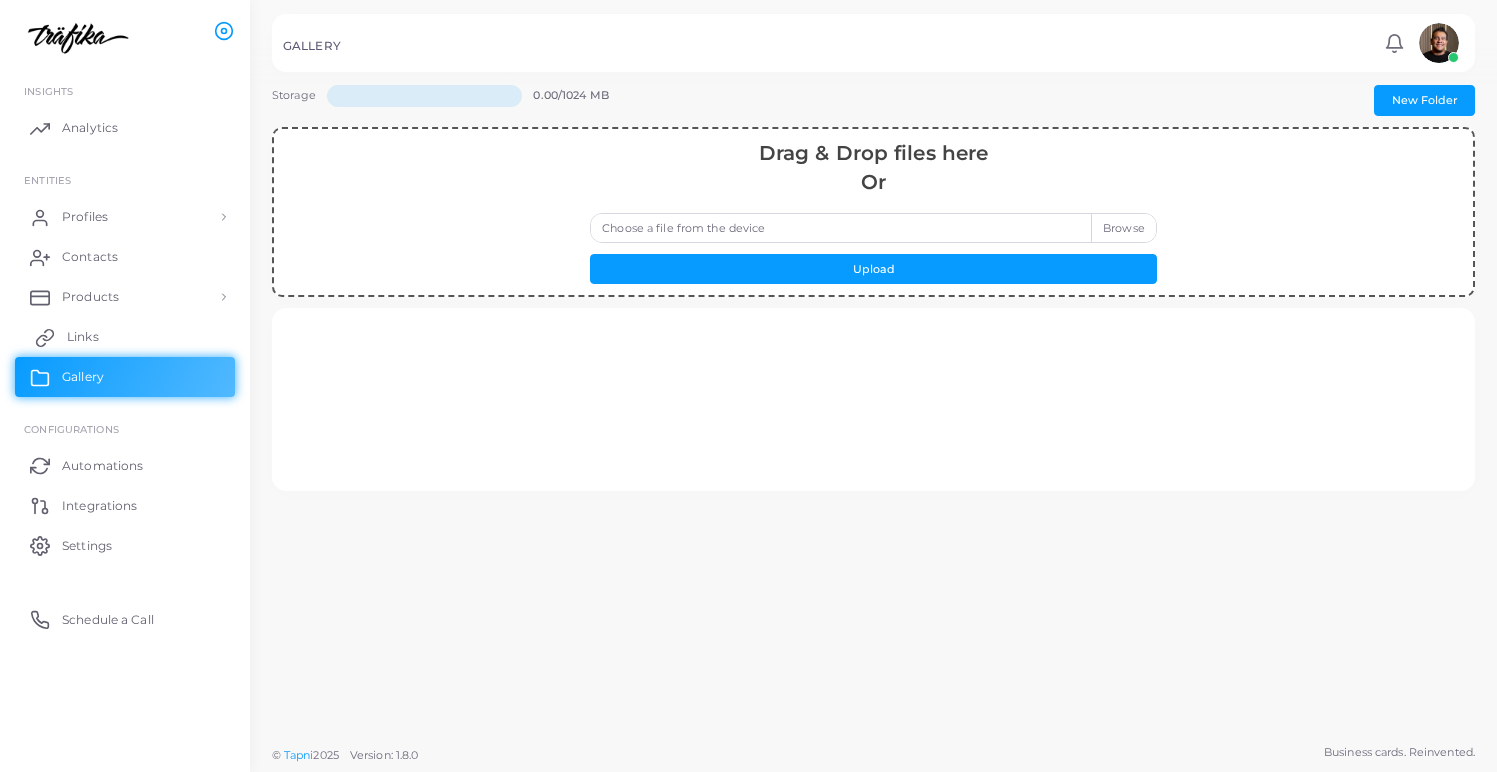 click on "Links" at bounding box center [125, 337] 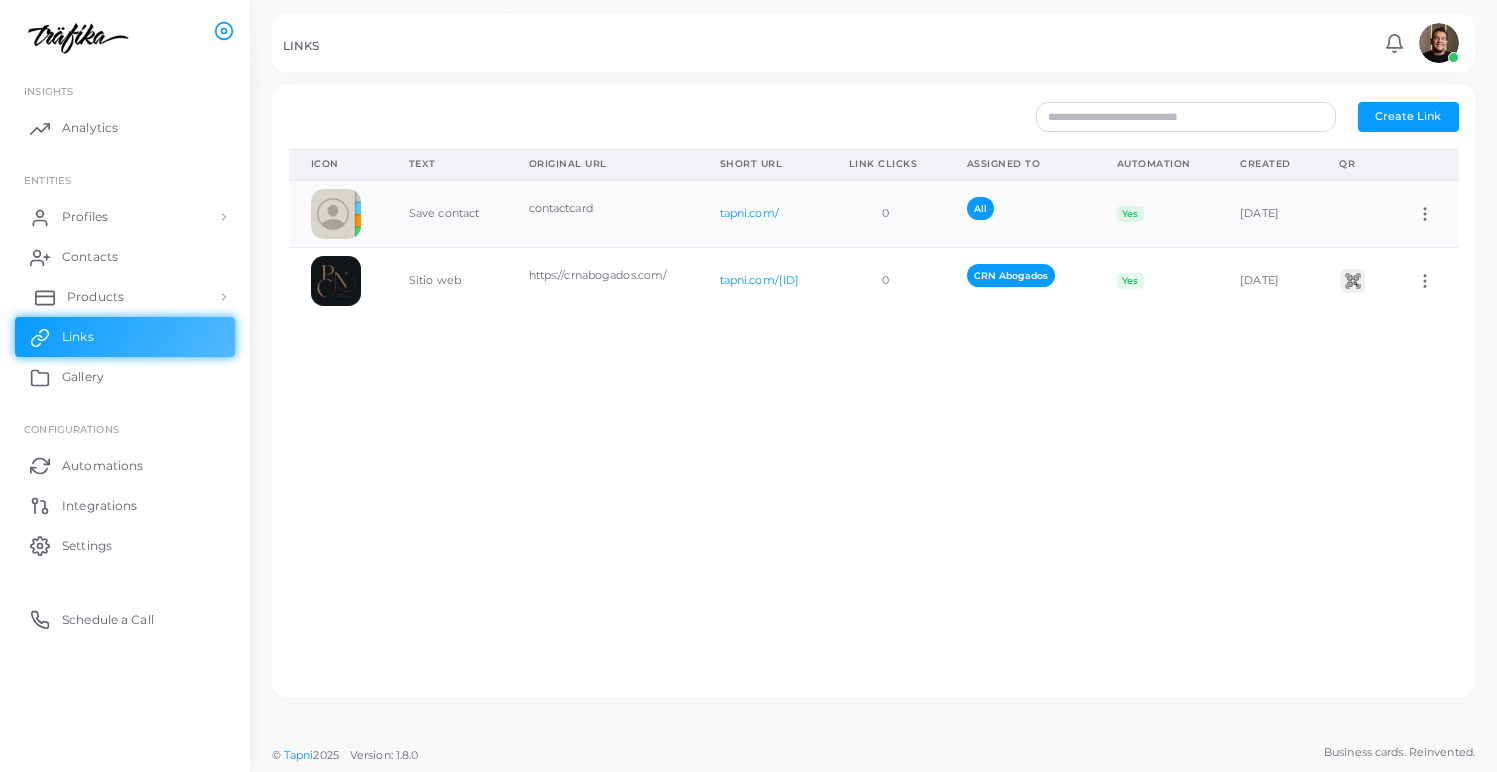 click on "Products" at bounding box center [125, 297] 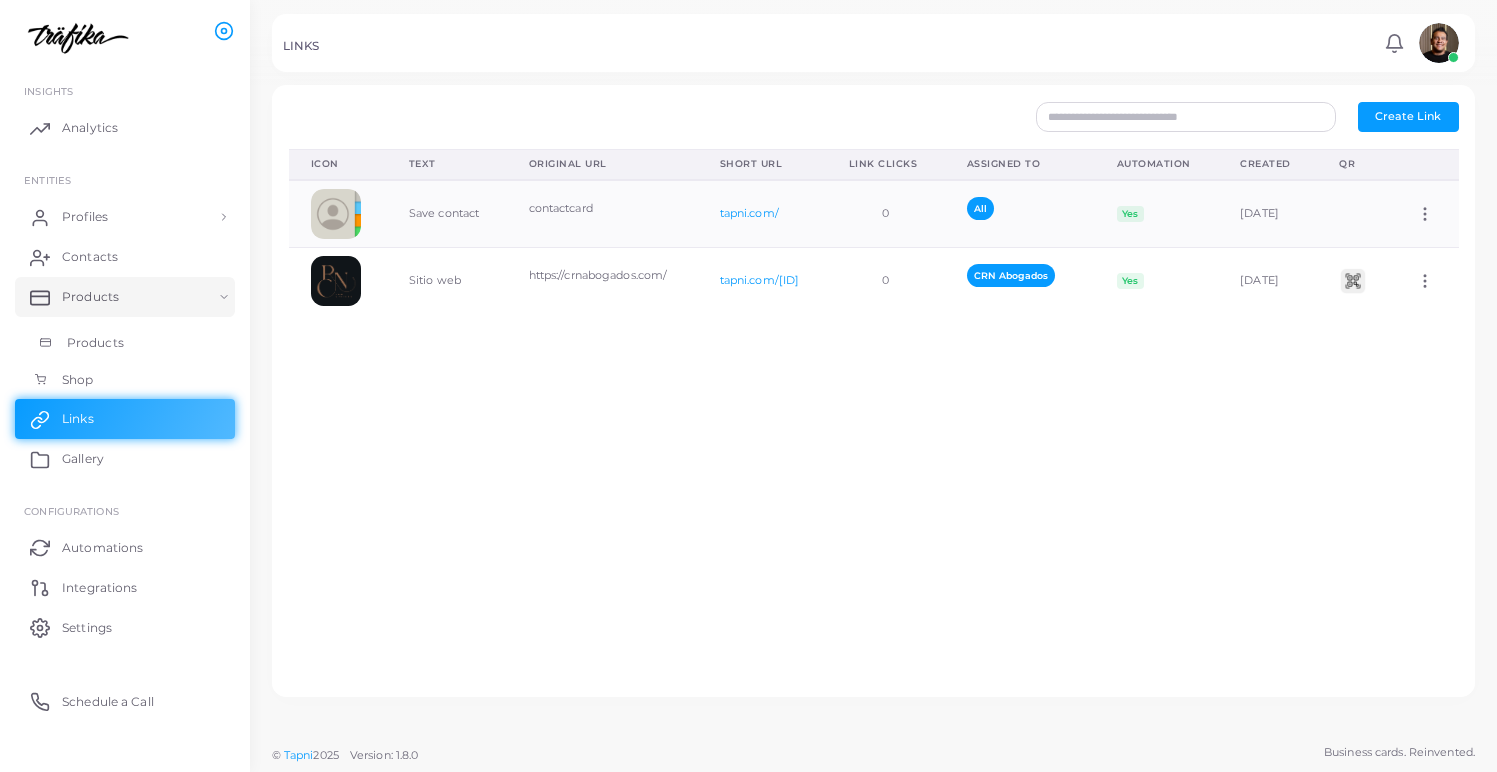 click on "Products" at bounding box center [125, 343] 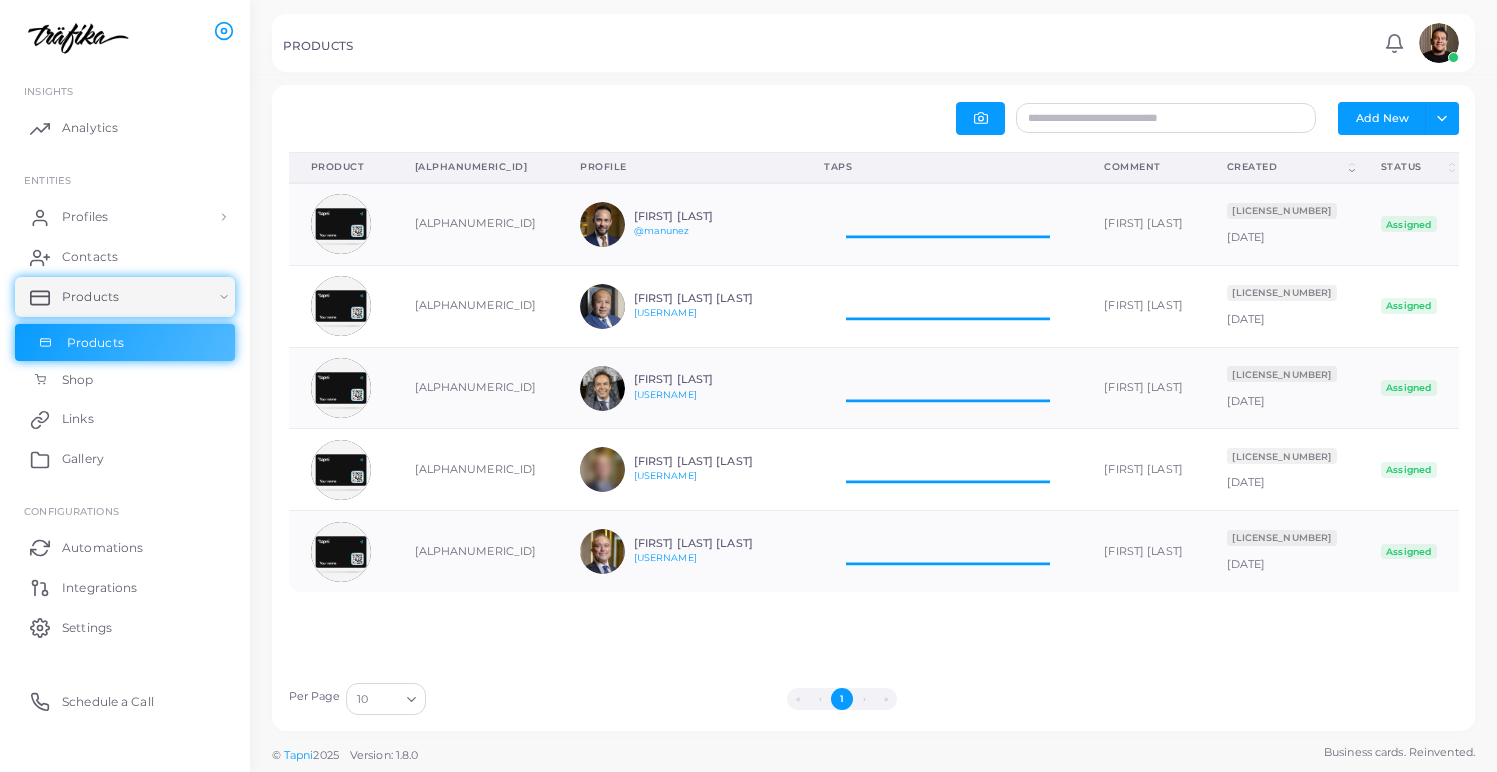 scroll, scrollTop: 1, scrollLeft: 1, axis: both 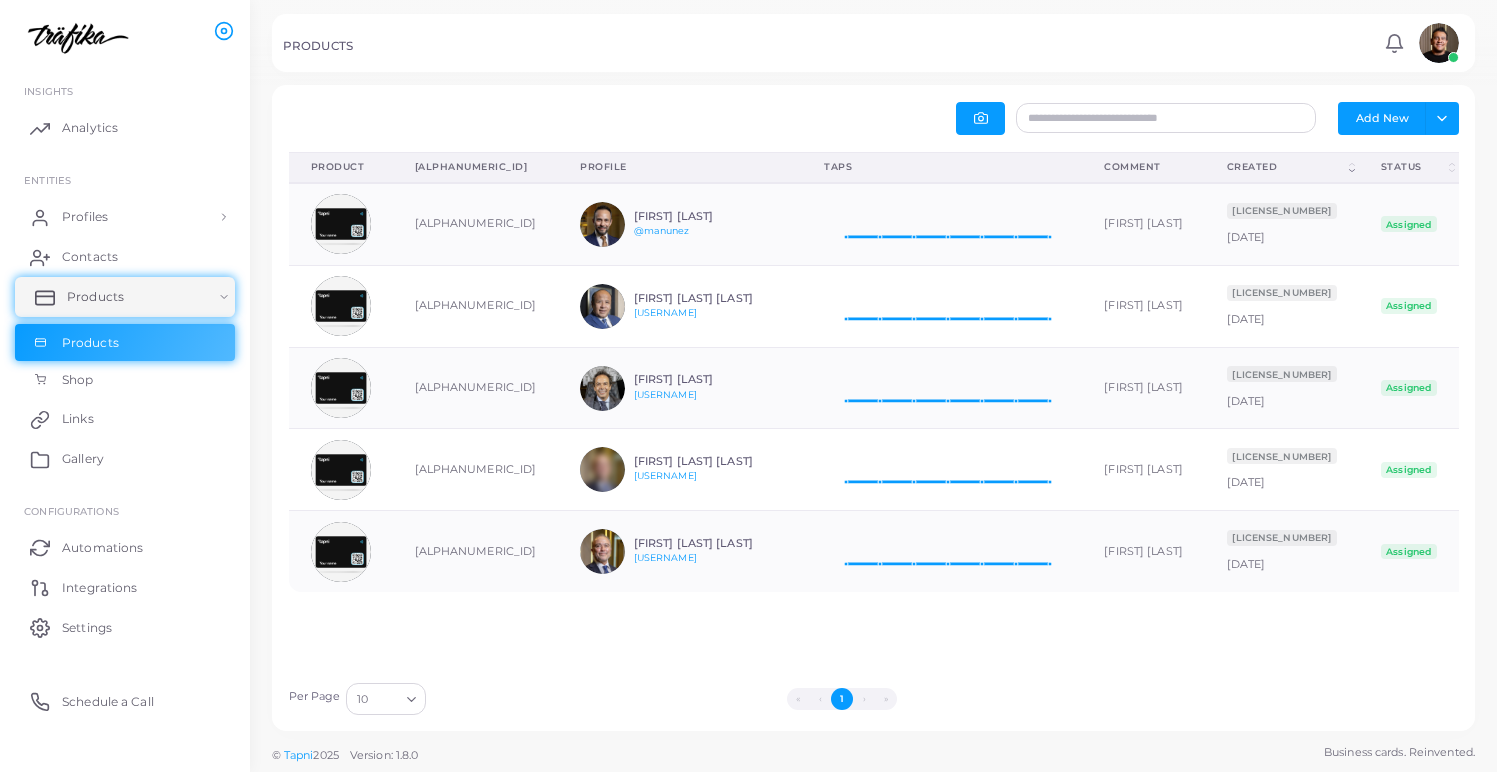 click on "Products" at bounding box center [125, 297] 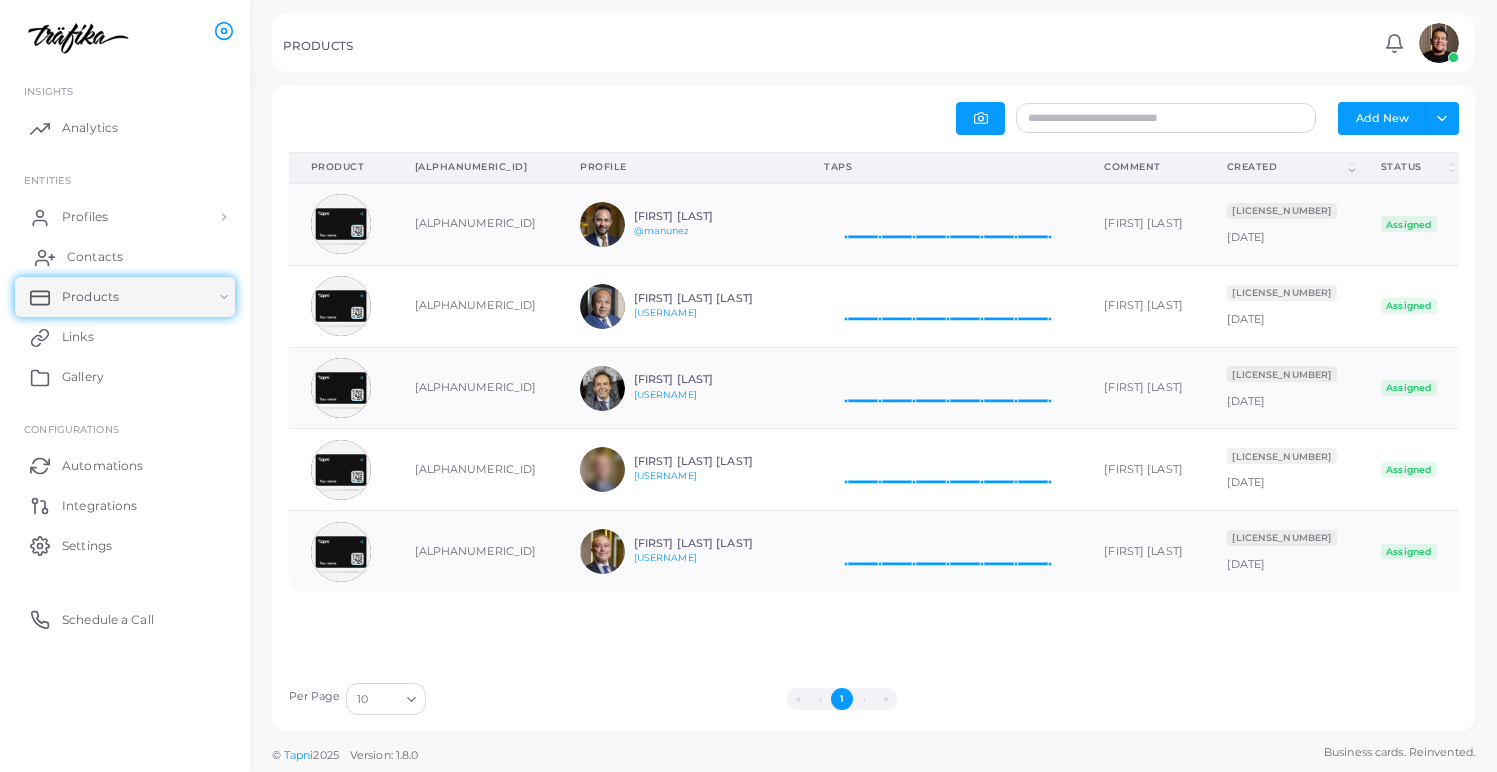 click on "Contacts" at bounding box center [125, 257] 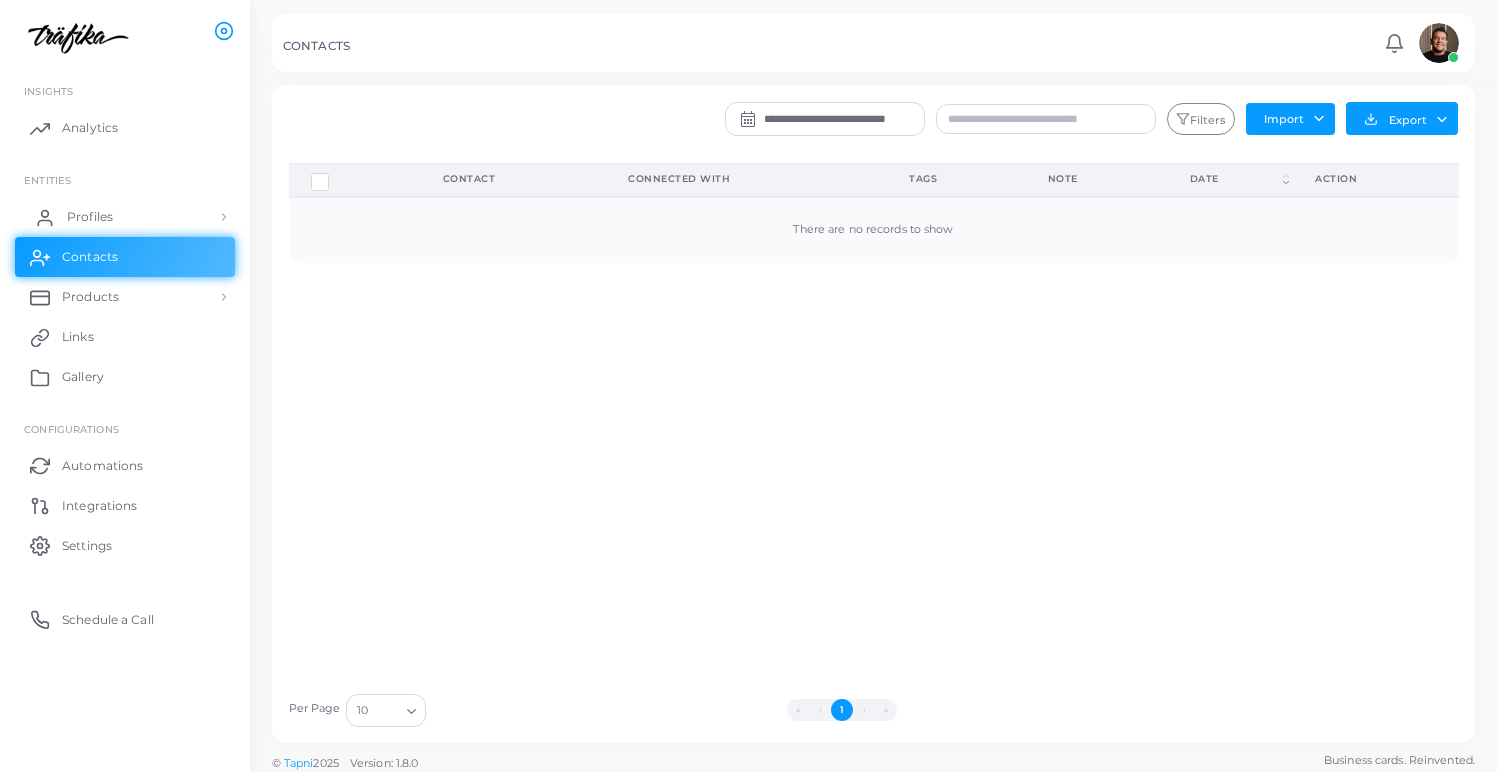 click on "Profiles" at bounding box center (125, 217) 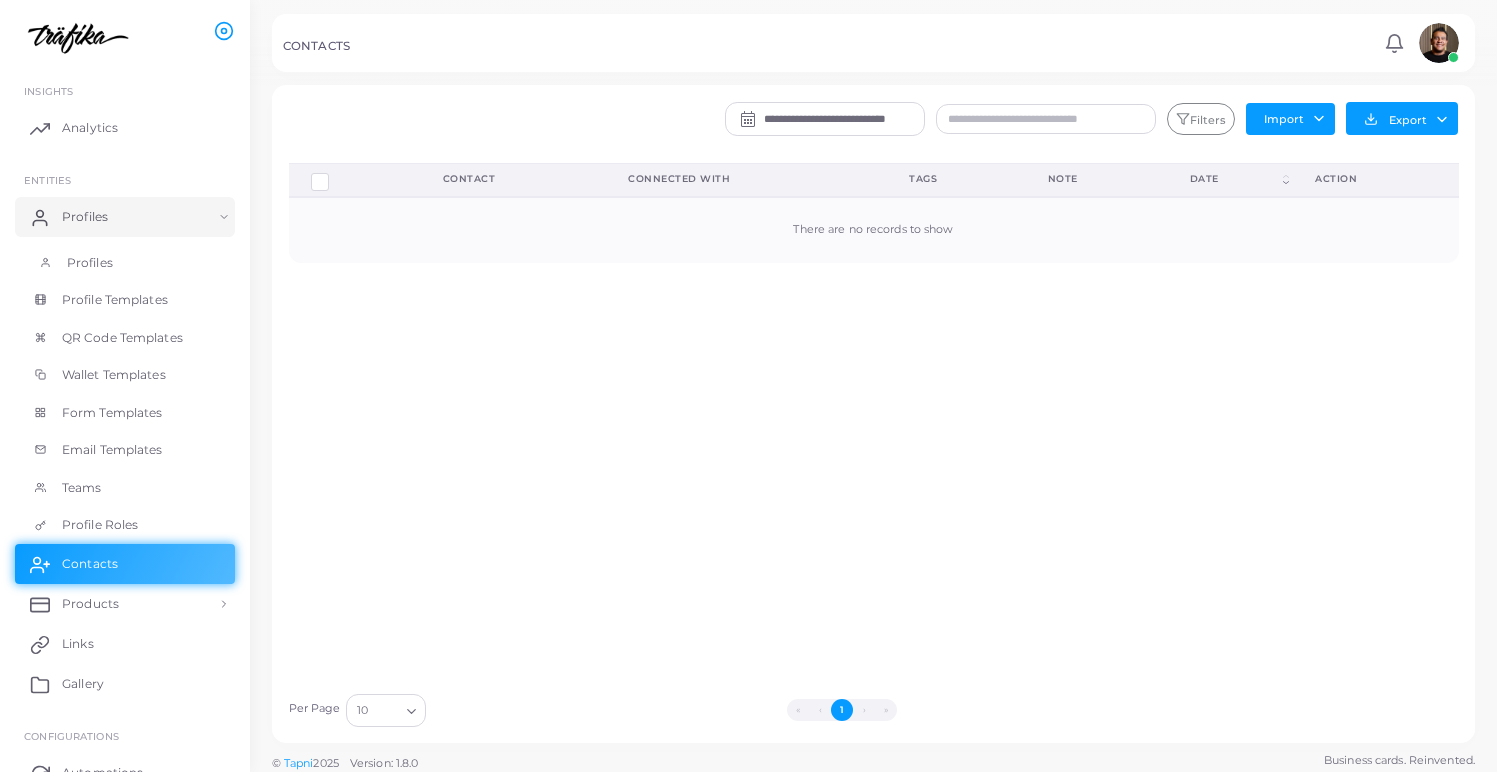 click on "Profiles" at bounding box center (125, 263) 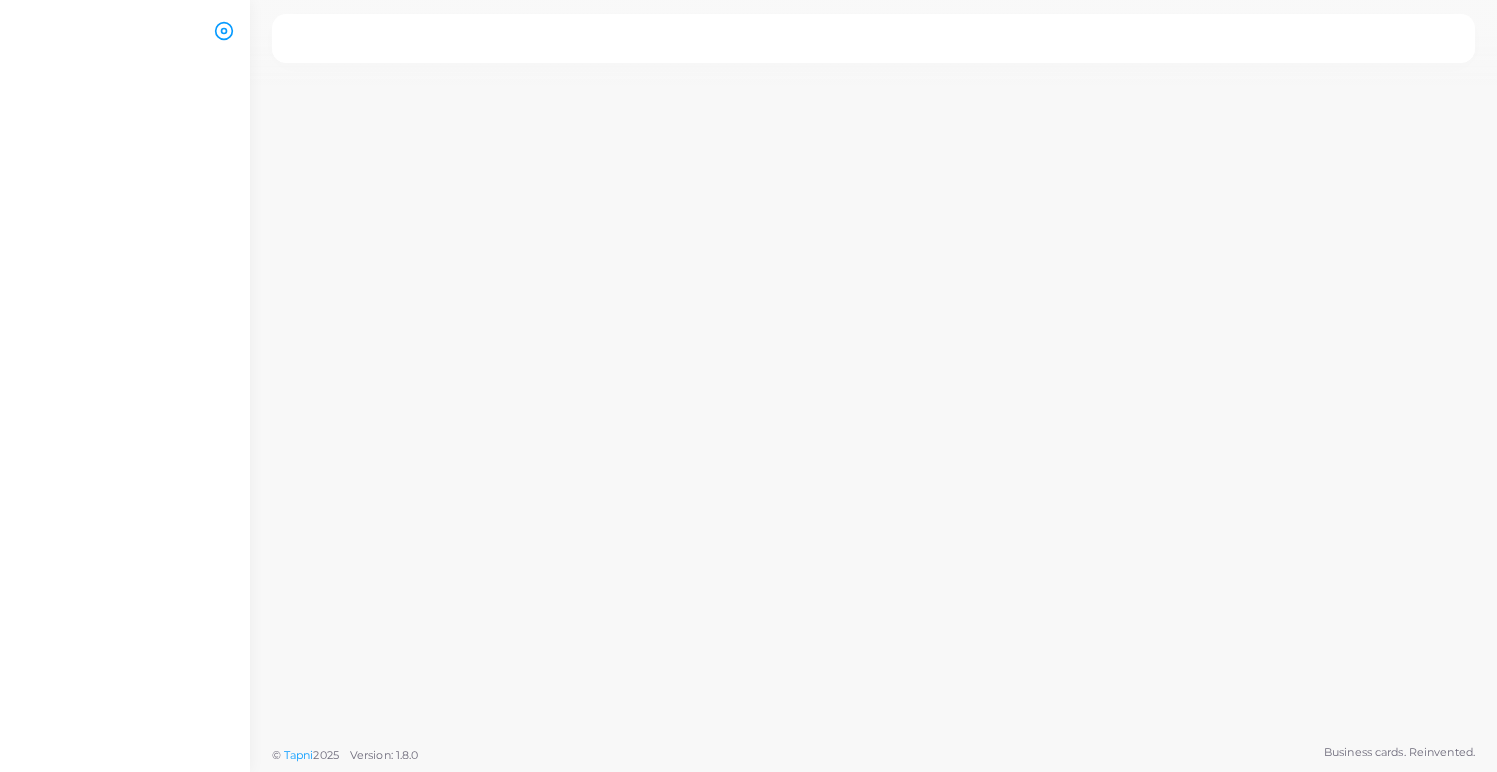 scroll, scrollTop: 0, scrollLeft: 0, axis: both 